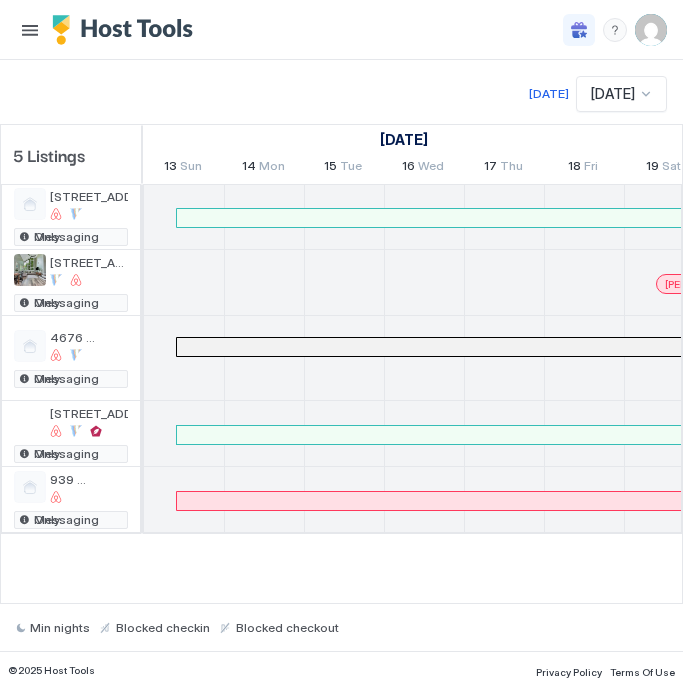 scroll, scrollTop: 0, scrollLeft: 0, axis: both 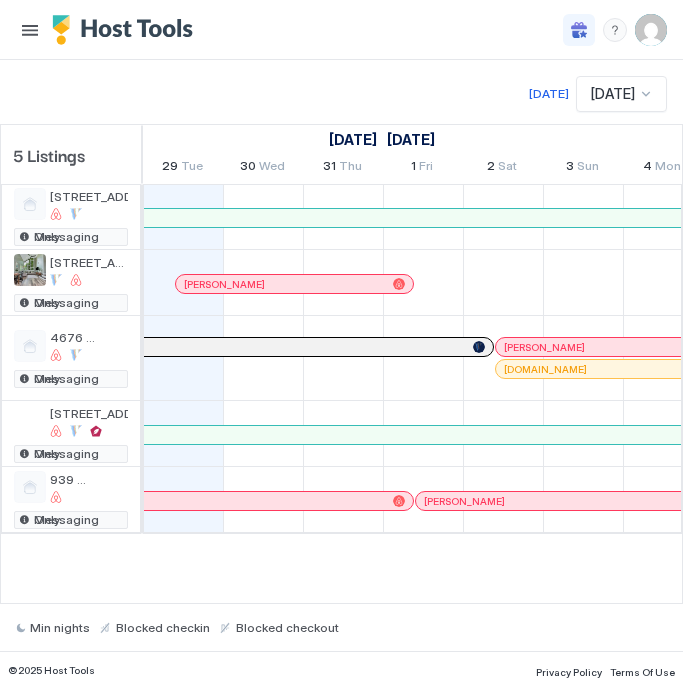 click on "5 Listings [DATE] [DATE] 14   Mon 15   Tue 16   Wed 17   Thu 18   Fri 19   Sat 20   Sun 21   Mon 22   Tue 23   Wed 24   Thu 25   Fri 26   Sat 27   Sun 28   Mon 29   Tue 30   Wed 31   Thu 1   Fri 2   Sat 3   Sun 4   Mon 5   Tue 6   Wed 7   Thu 8   Fri 9   Sat 10   Sun 11   Mon 12   Tue 13   Wed 14   Thu 15   Fri 16   Sat 17   Sun 18   Mon 19   Tue 20   Wed 21   Thu 22   Fri 23   Sat 24   Sun 25   Mon 26   Tue 27   Wed 28   Thu 29   Fri 12414 Twelvetrees Ln  Messaging Only 209 [PERSON_NAME] Ave Messaging Only 4676 [PERSON_NAME] Messaging Only [GEOGRAPHIC_DATA] Messaging Only 939 [PERSON_NAME] Messaging Only [PERSON_NAME] [PERSON_NAME] [PERSON_NAME] [PERSON_NAME] [PERSON_NAME] [PERSON_NAME] [PERSON_NAME] [PERSON_NAME] [PERSON_NAME] [PERSON_NAME] [DOMAIN_NAME] [PERSON_NAME]" at bounding box center (341, 364) 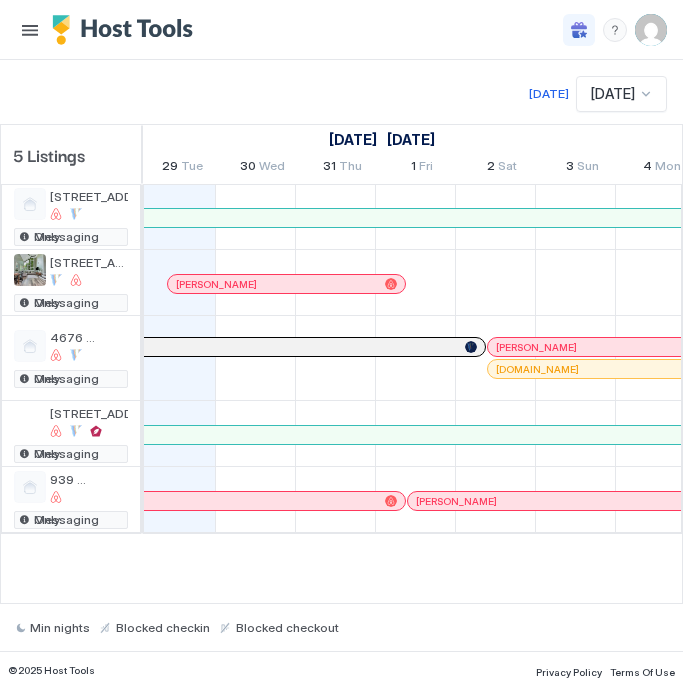 scroll, scrollTop: 0, scrollLeft: 1210, axis: horizontal 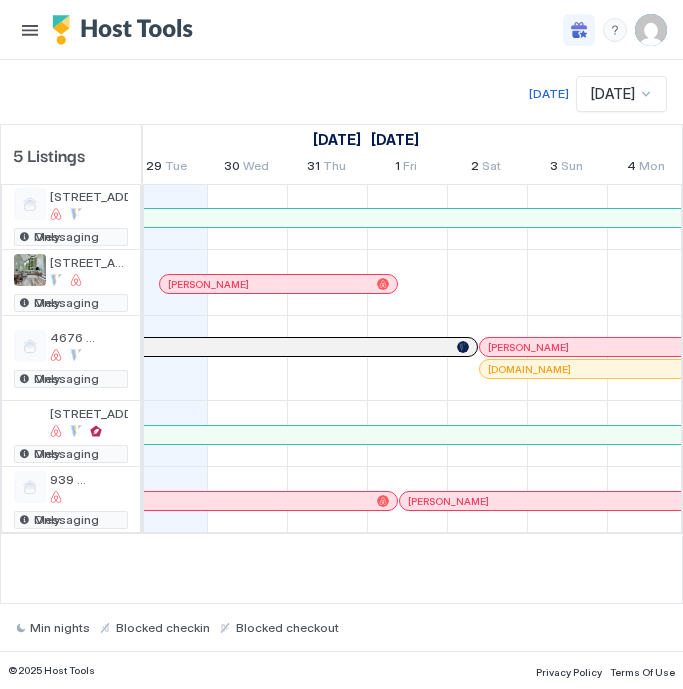 click at bounding box center (-1122, 501) 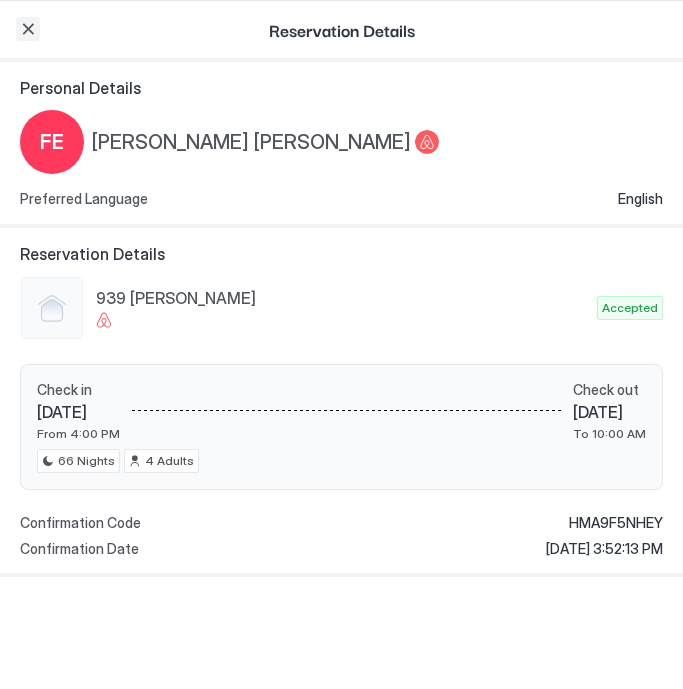 click at bounding box center (28, 29) 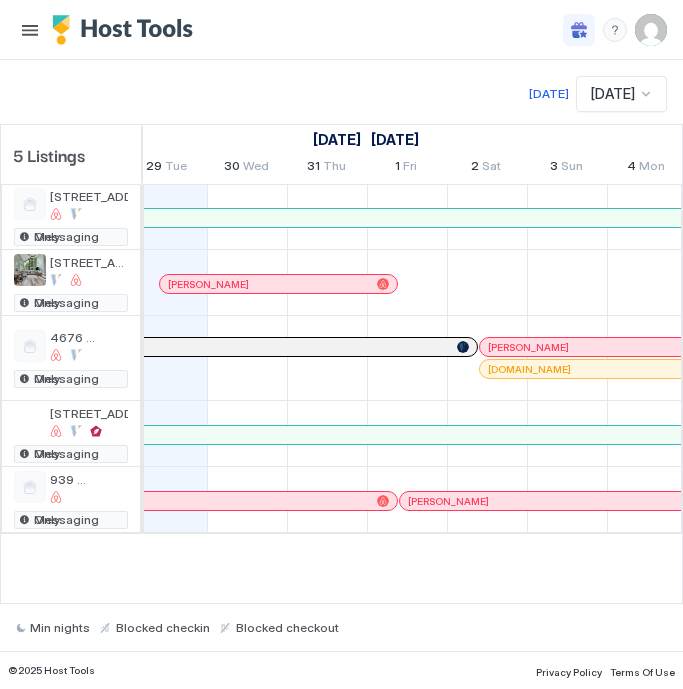 scroll, scrollTop: 0, scrollLeft: 2825, axis: horizontal 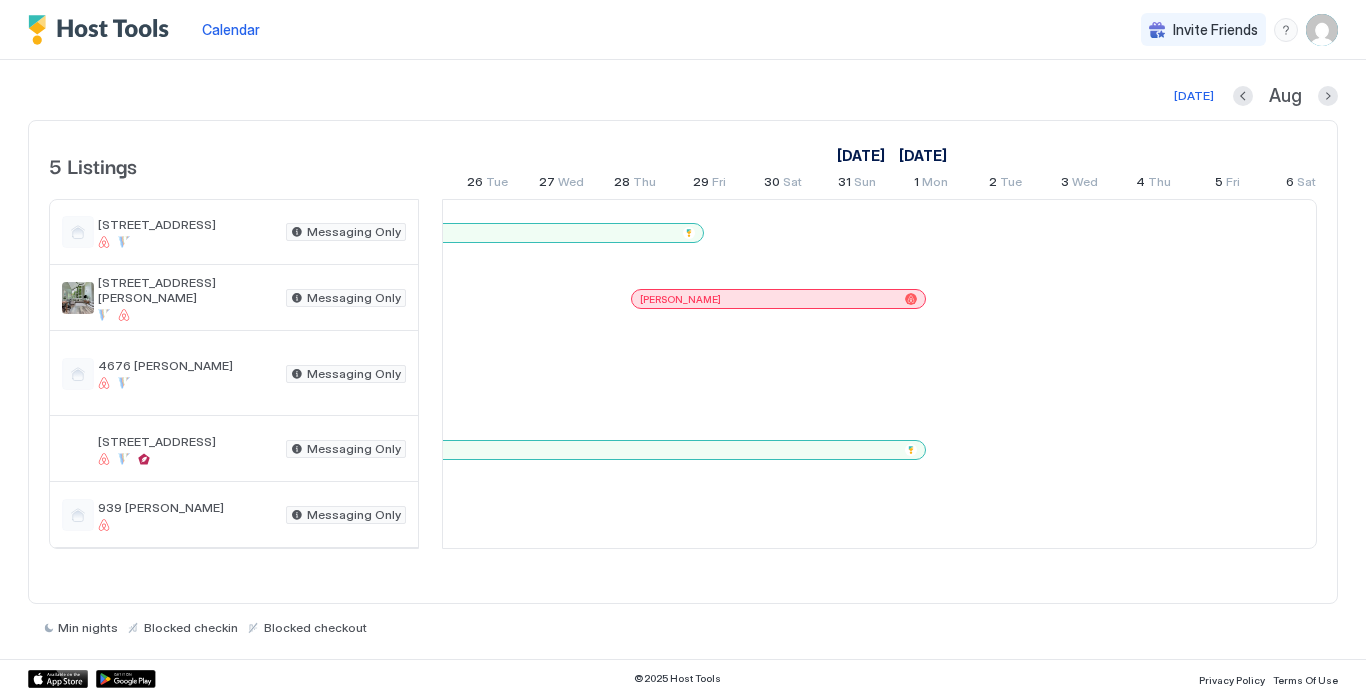 click at bounding box center (750, 450) 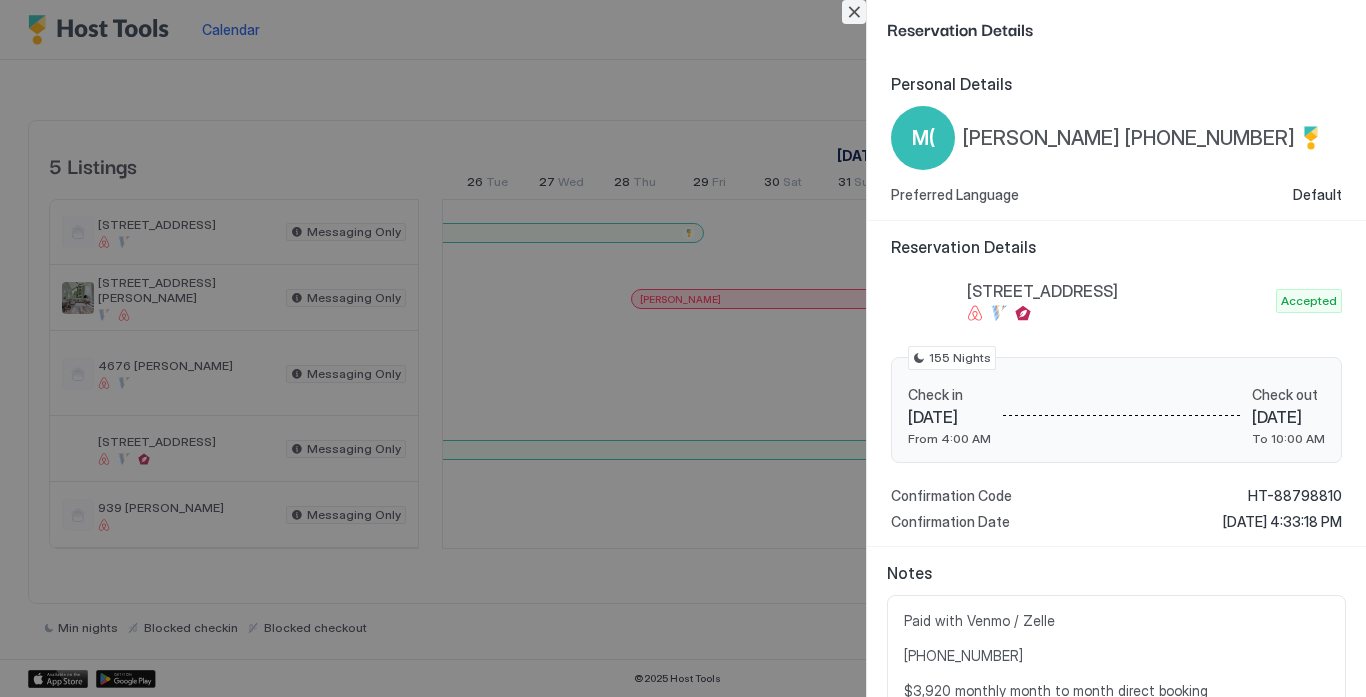 click at bounding box center [854, 12] 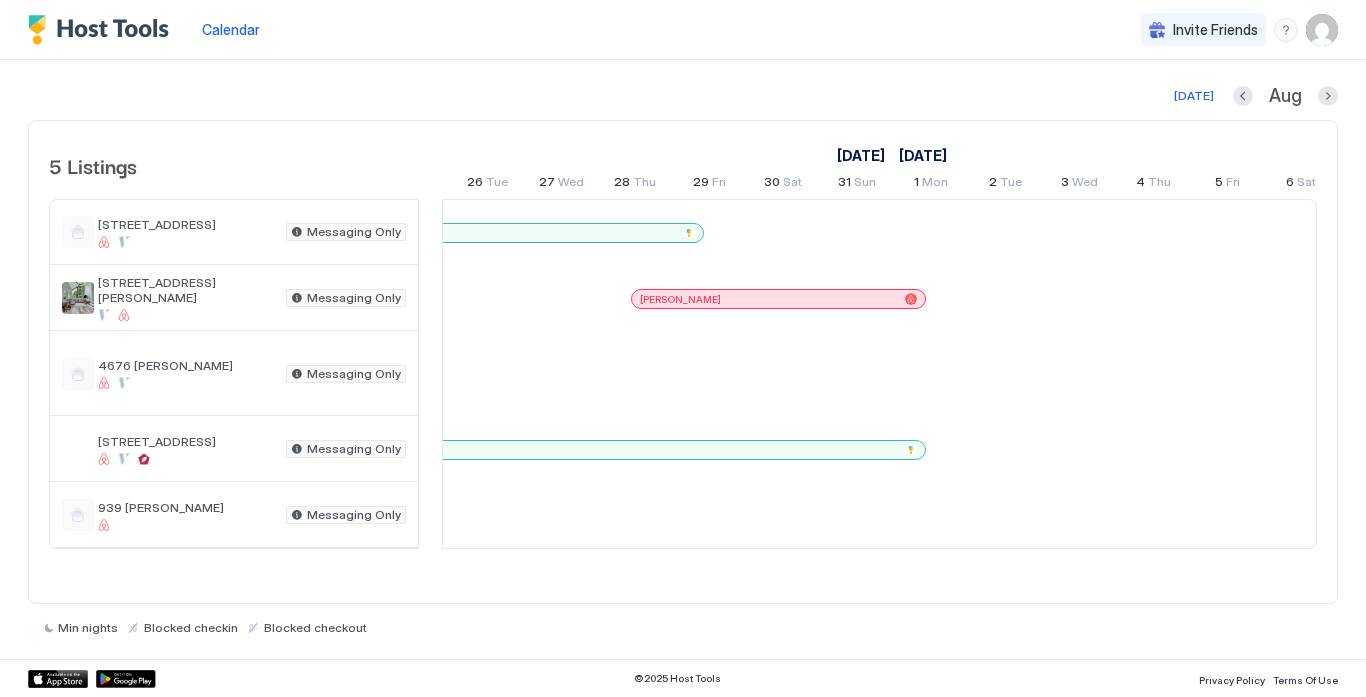 click on "5 Listings [DATE] [DATE] 3   Sun 4   Mon 5   Tue 6   Wed 7   Thu 8   Fri 9   Sat 10   Sun 11   Mon 12   Tue 13   Wed 14   Thu 15   Fri 16   Sat 17   Sun 18   Mon 19   Tue 20   Wed 21   Thu 22   Fri 23   Sat 24   Sun 25   Mon 26   Tue 27   Wed 28   Thu 29   Fri 30   Sat 31   Sun 1   Mon 2   Tue 3   Wed 4   Thu 5   Fri 6   Sat 7   Sun 8   Mon 9   Tue 10   Wed 11   Thu 12   Fri 13   Sat 14   Sun 15   Mon 16   Tue 17   Wed 18   Thu 19   Fri 20   Sat 21   Sun 22   Mon 23   Tue 12414 Twelvetrees Ln  Messaging Only [GEOGRAPHIC_DATA][PERSON_NAME] Messaging Only 4676 [PERSON_NAME] Messaging Only [GEOGRAPHIC_DATA] Messaging Only 939 [PERSON_NAME] Messaging Only [PERSON_NAME] [PERSON_NAME] [PERSON_NAME] [PERSON_NAME]" at bounding box center (683, 362) 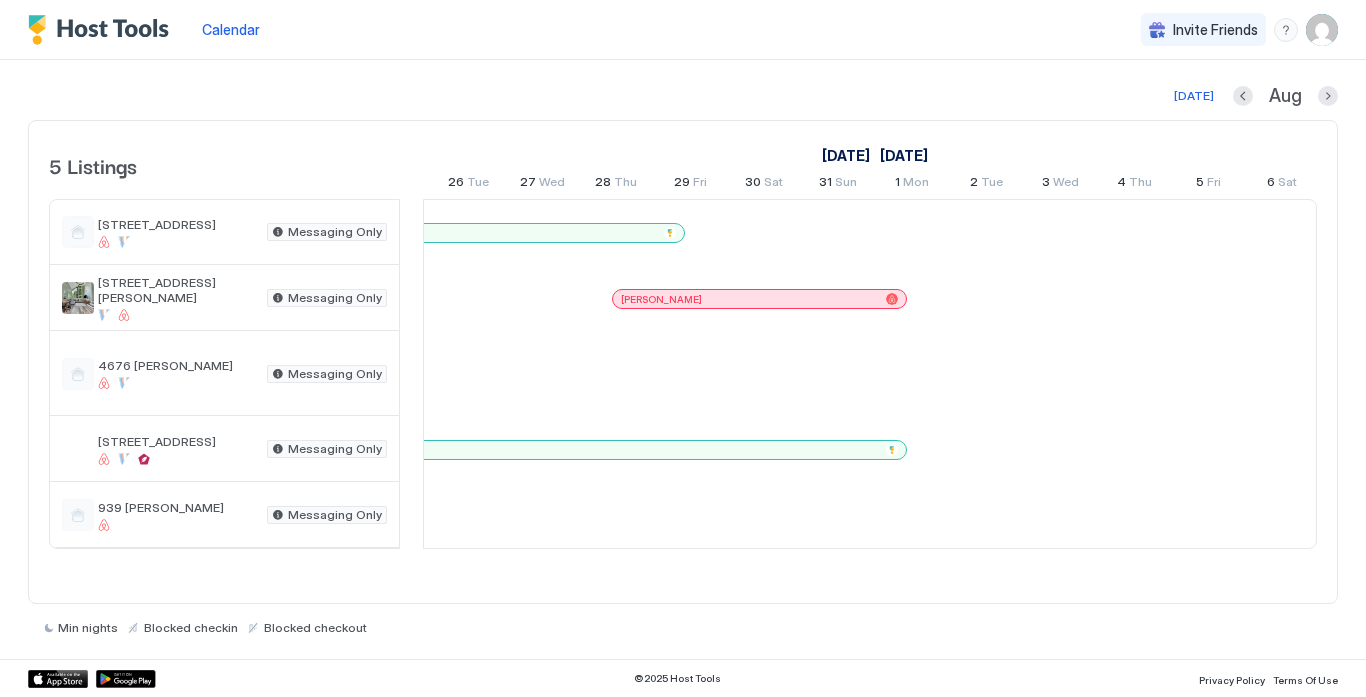 drag, startPoint x: 438, startPoint y: 399, endPoint x: 412, endPoint y: 358, distance: 48.548943 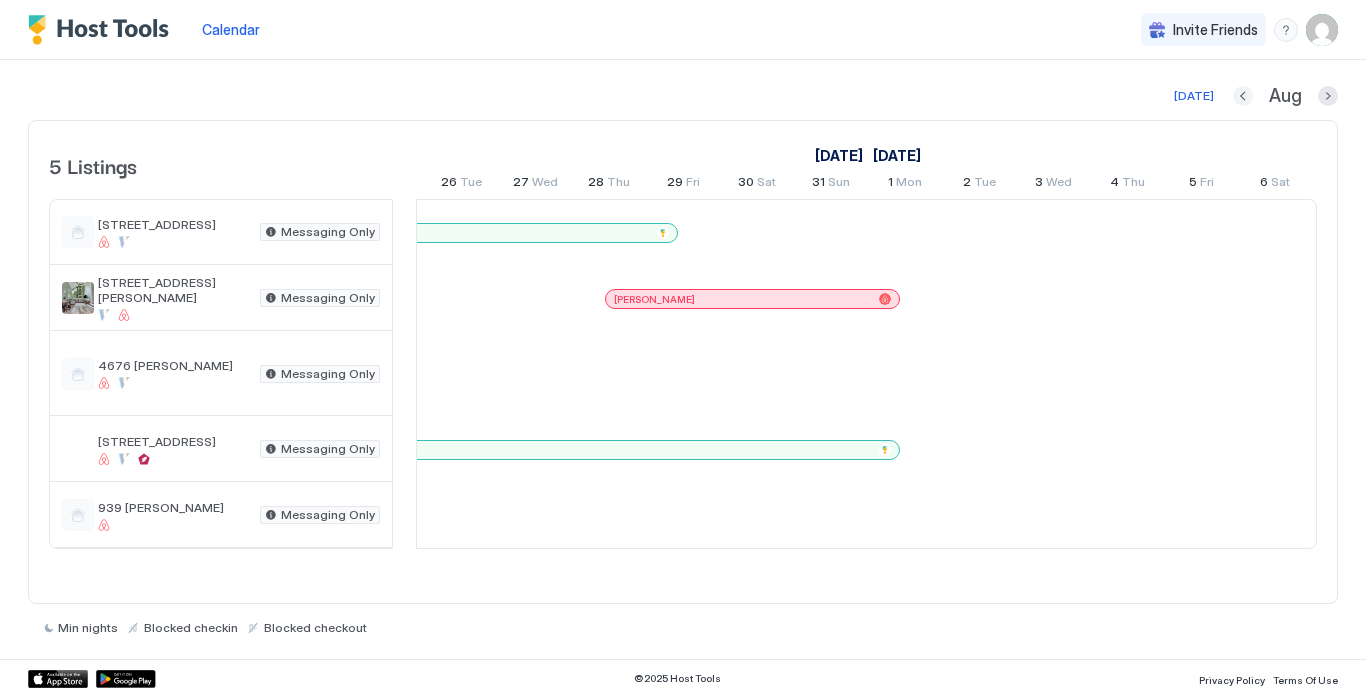 click at bounding box center [1243, 96] 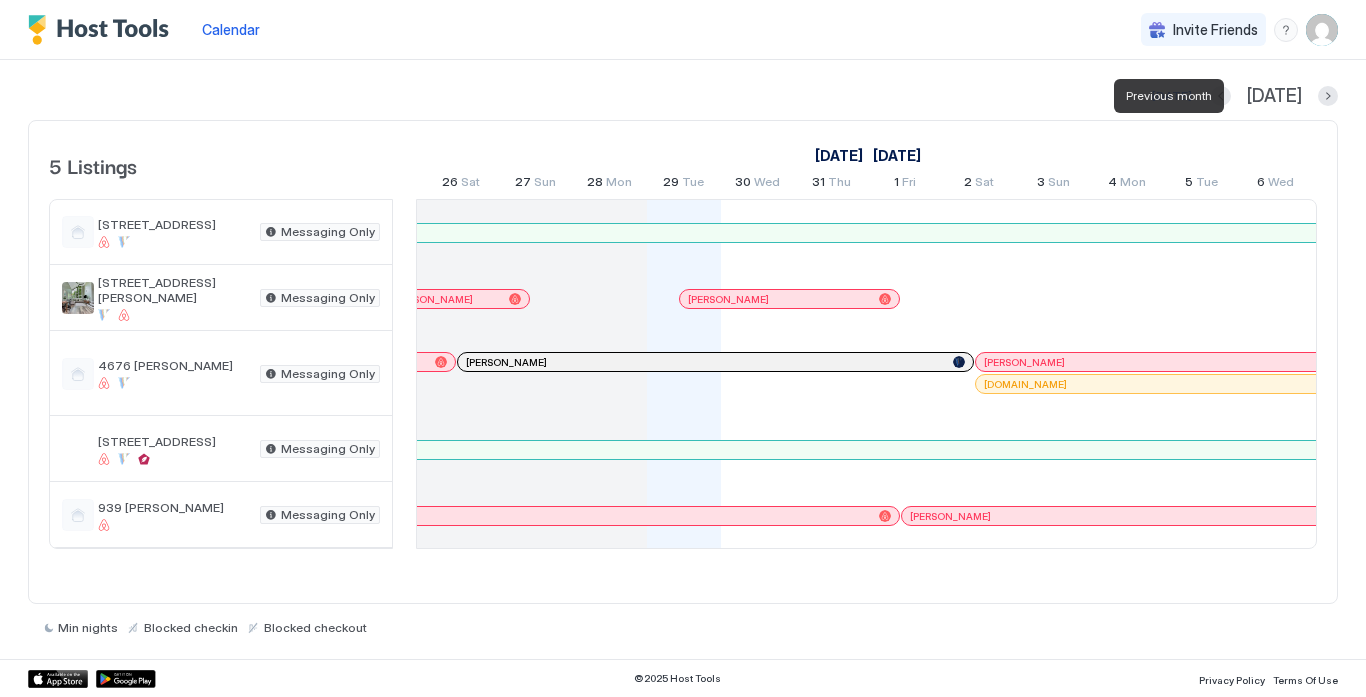 scroll, scrollTop: 0, scrollLeft: 1111, axis: horizontal 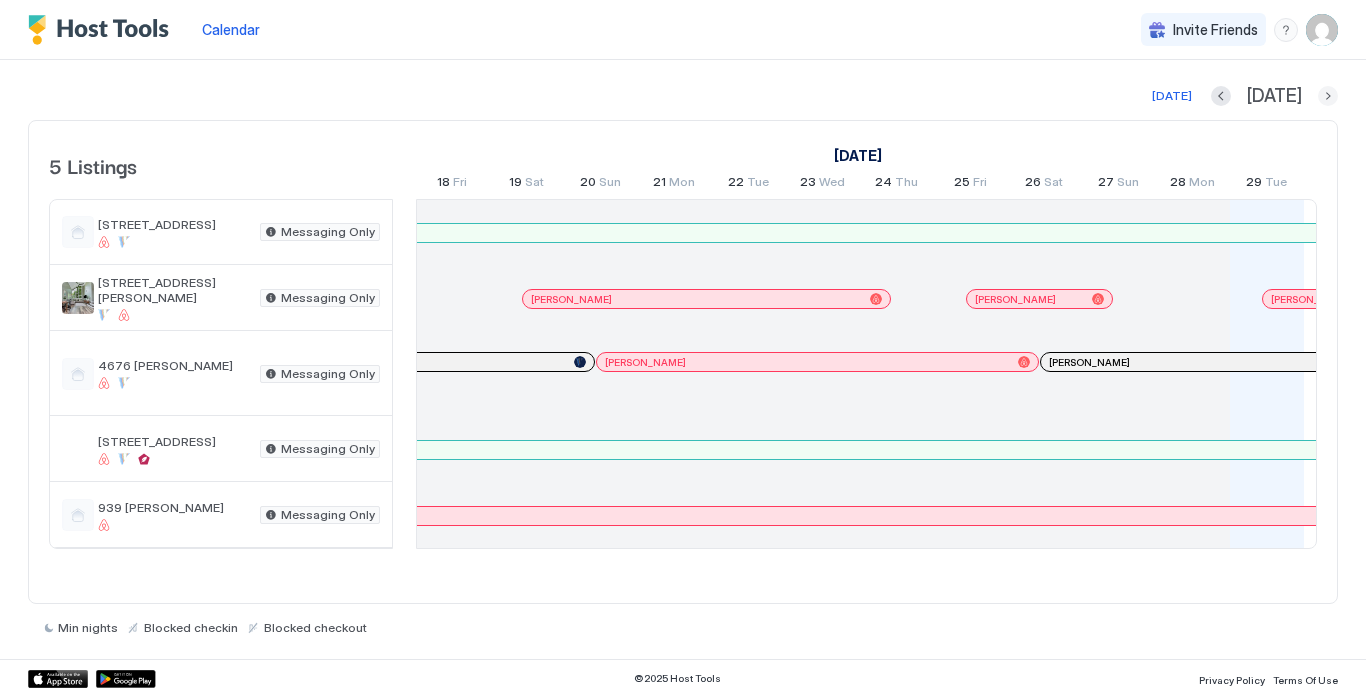 click at bounding box center [1328, 96] 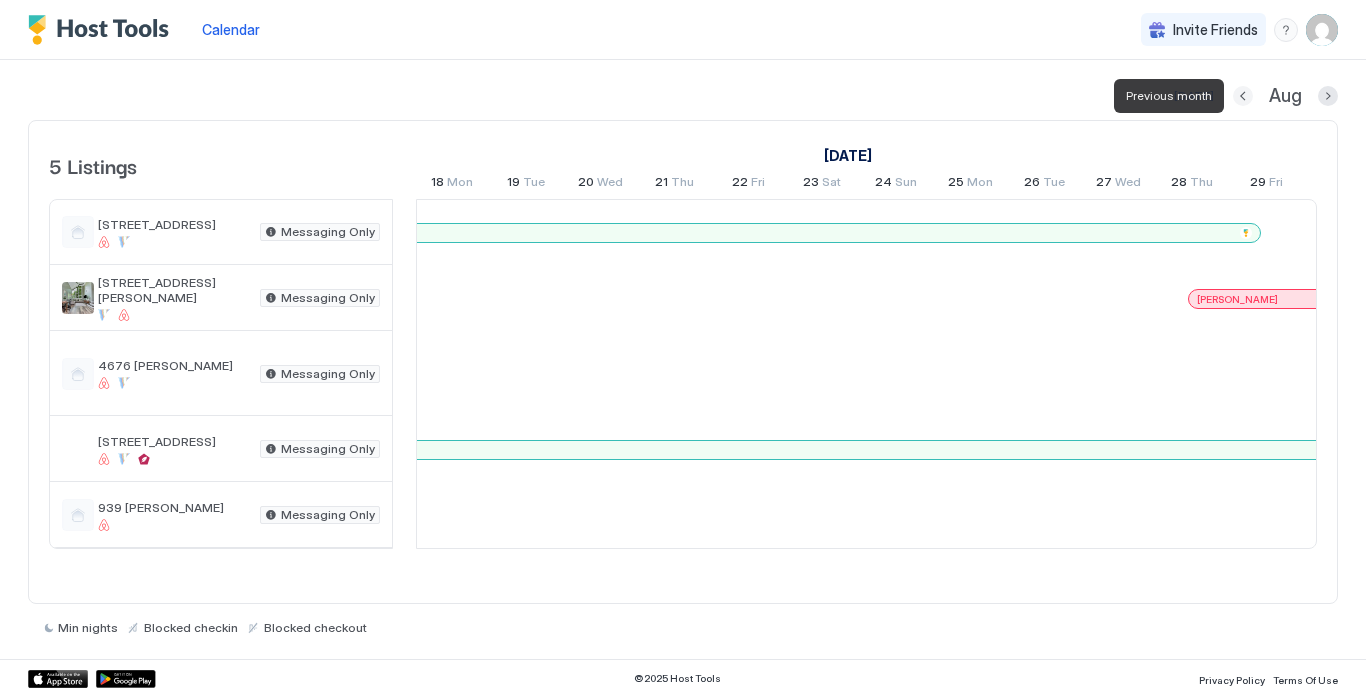 click at bounding box center (1243, 96) 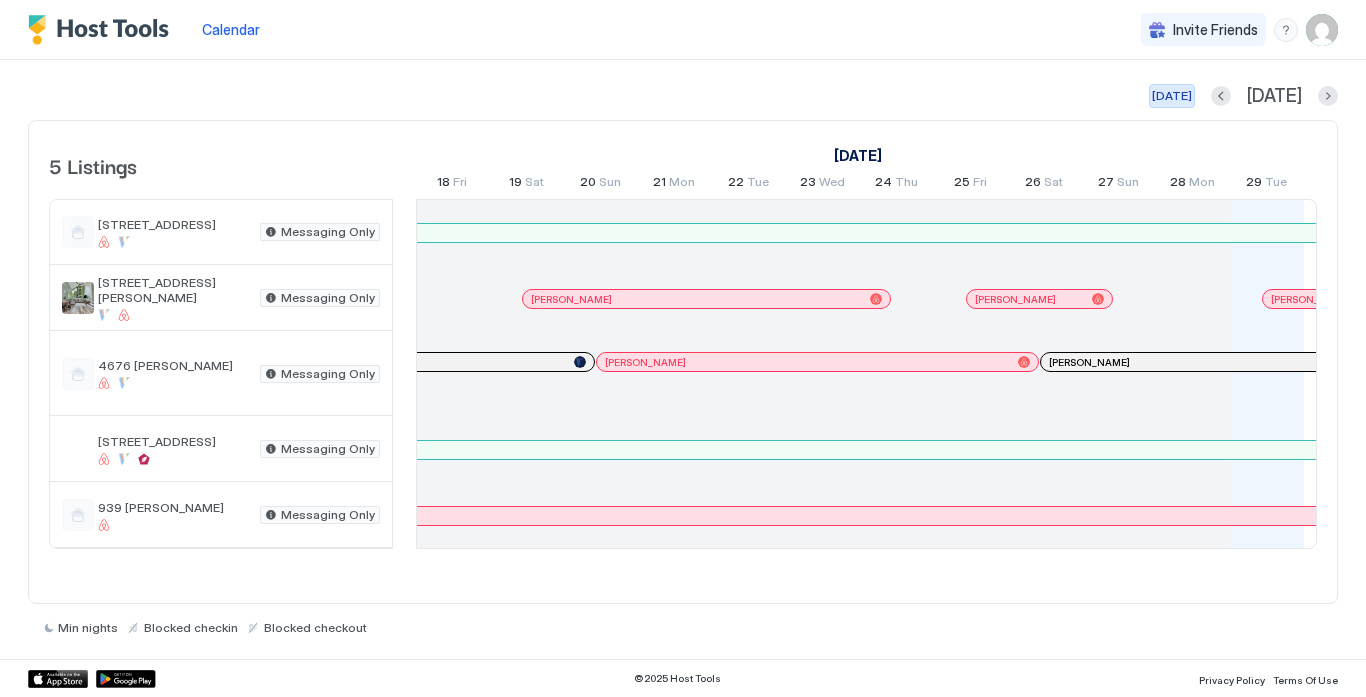 click on "[DATE]" at bounding box center [1172, 96] 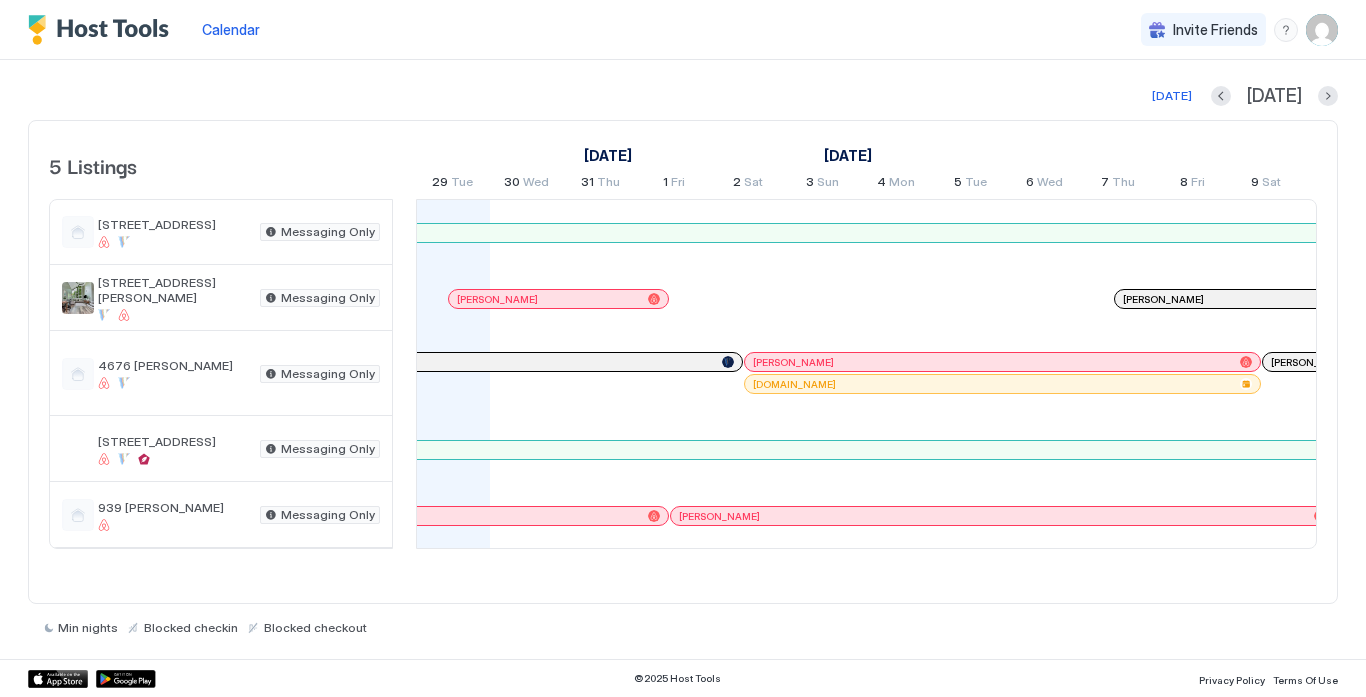 click on "[DATE] [DATE] Listings [DATE] [DATE] [DATE] 14   Mon 15   Tue 16   Wed 17   Thu 18   Fri 19   Sat 20   Sun 21   Mon 22   Tue 23   Wed 24   Thu 25   Fri 26   Sat 27   Sun 28   Mon 29   Tue 30   Wed 31   Thu 1   Fri 2   Sat 3   Sun 4   Mon 5   Tue 6   Wed 7   Thu 8   Fri 9   Sat 10   Sun 11   Mon 12   Tue 13   Wed 14   Thu 15   Fri 16   Sat 17   Sun 18   Mon 19   Tue 20   Wed 21   Thu 22   Fri 23   Sat 24   Sun 25   Mon 26   Tue 27   Wed 28   Thu 29   Fri 30   Sat 31   Sun 1   Mon 2   Tue 3   Wed 12414 Twelvetrees Ln  Messaging Only 209 [PERSON_NAME] Ave Messaging Only 4676 [PERSON_NAME] Messaging Only [GEOGRAPHIC_DATA] Messaging Only 939 [PERSON_NAME] Messaging Only [PERSON_NAME] [PERSON_NAME] [PERSON_NAME] [PERSON_NAME] [PERSON_NAME] [PERSON_NAME] [PERSON_NAME] [PERSON_NAME] [PERSON_NAME] [PERSON_NAME] [DOMAIN_NAME] [PERSON_NAME] Min nights Blocked checkin Blocked checkout" at bounding box center (683, 359) 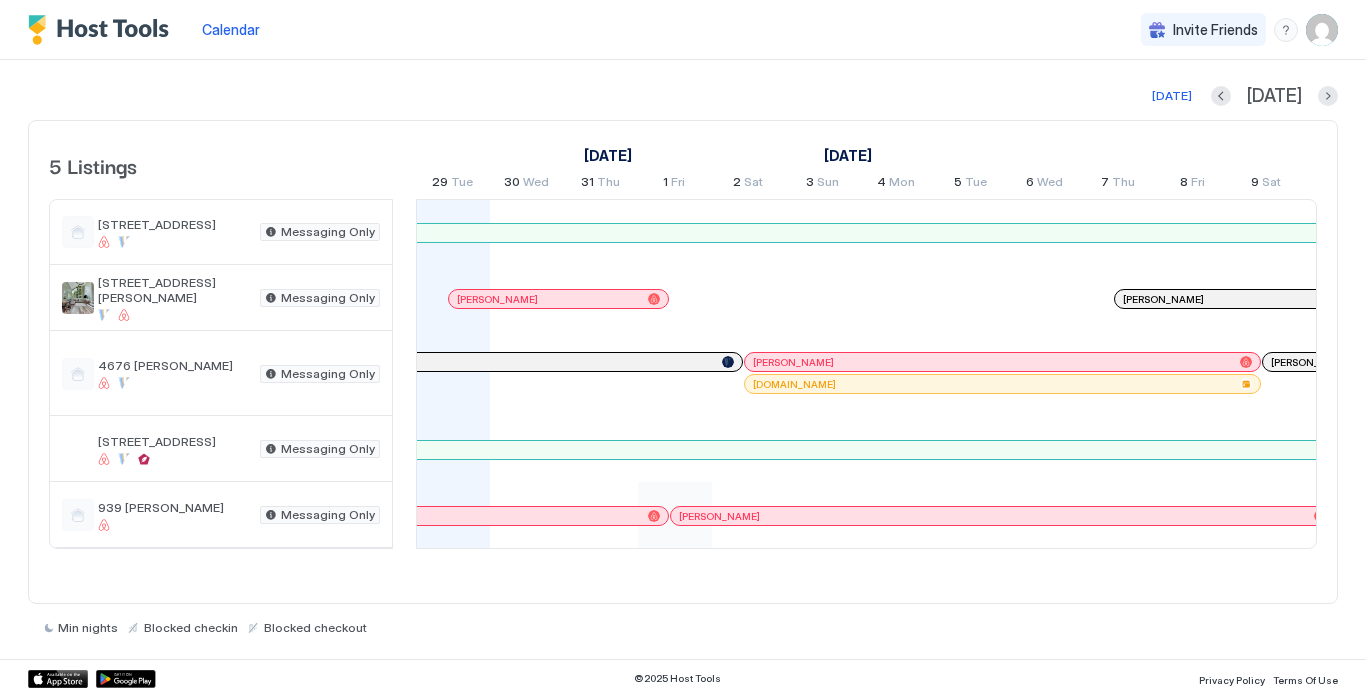 scroll, scrollTop: 0, scrollLeft: 716, axis: horizontal 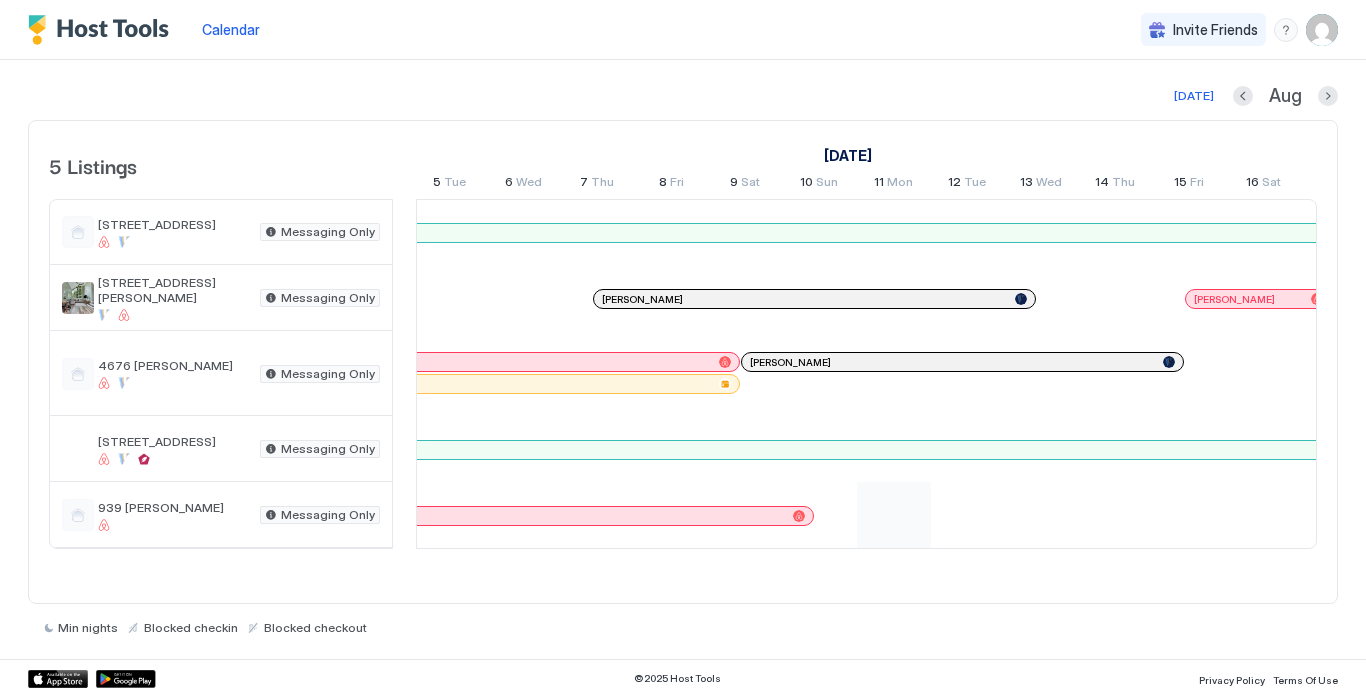 drag, startPoint x: 749, startPoint y: 538, endPoint x: 871, endPoint y: 516, distance: 123.967735 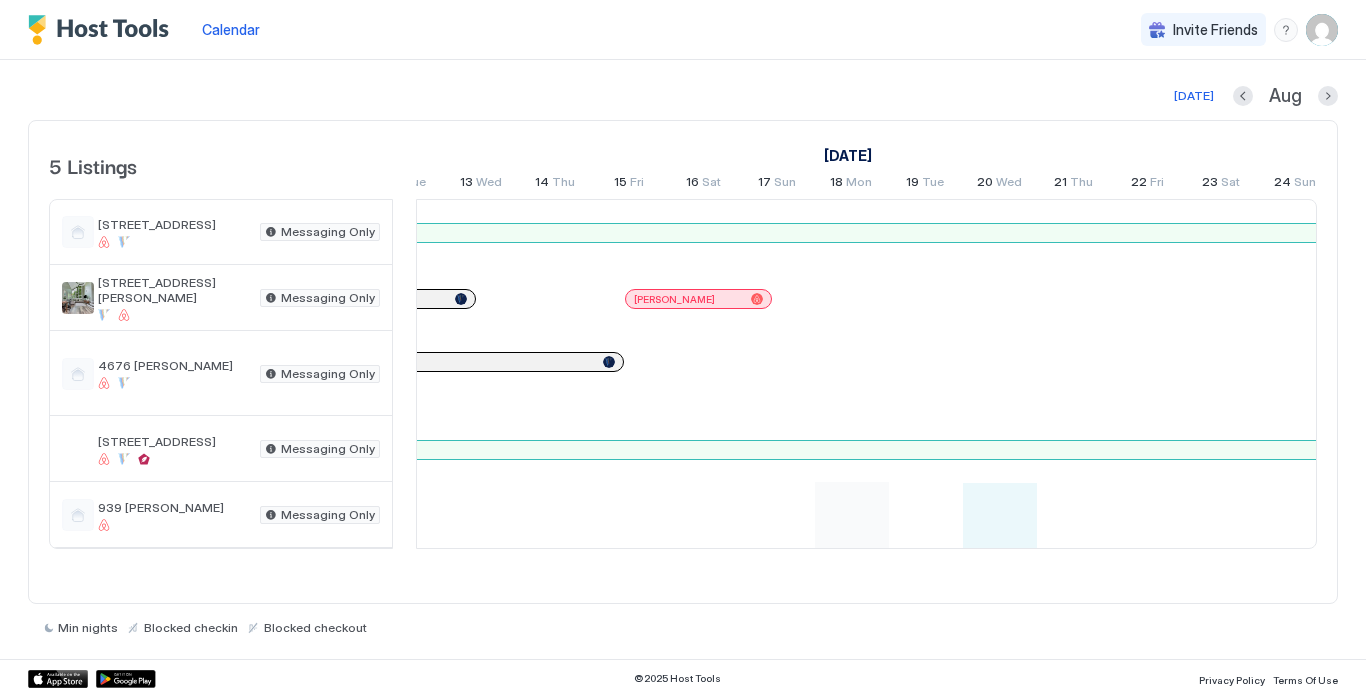 drag, startPoint x: 869, startPoint y: 538, endPoint x: 866, endPoint y: 507, distance: 31.144823 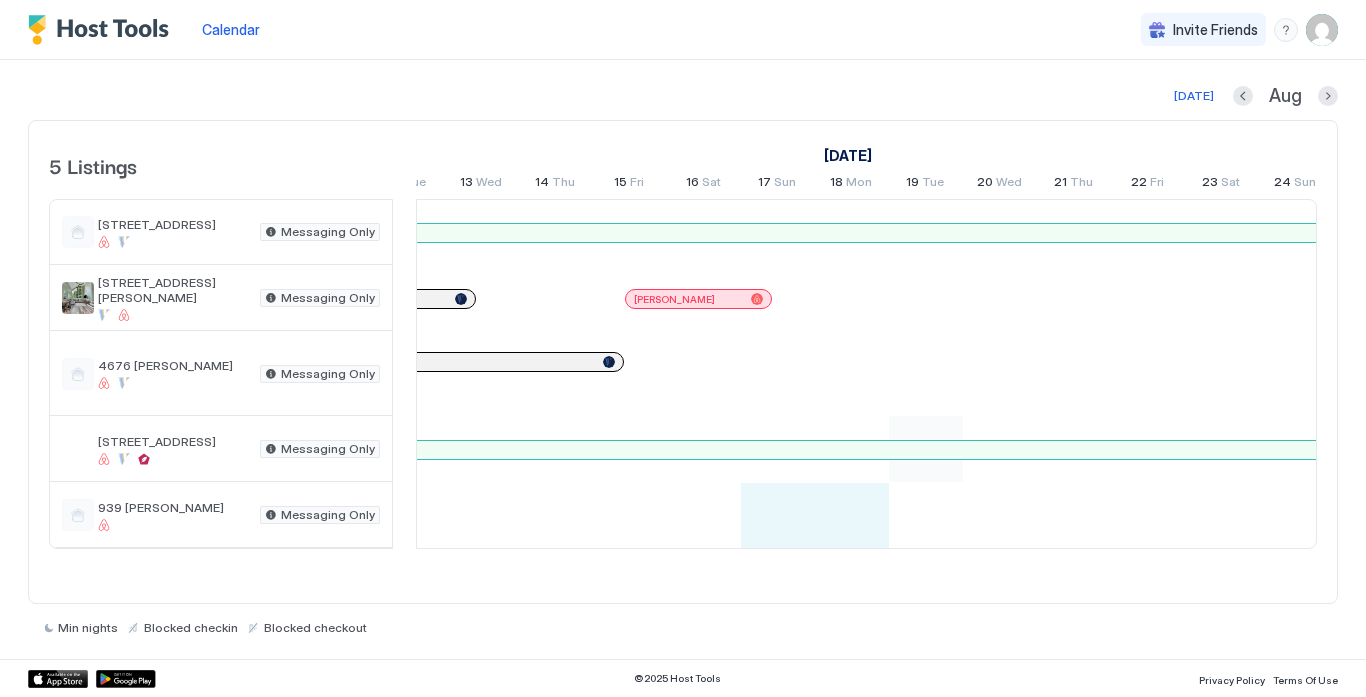 drag, startPoint x: 892, startPoint y: 503, endPoint x: 907, endPoint y: 475, distance: 31.764761 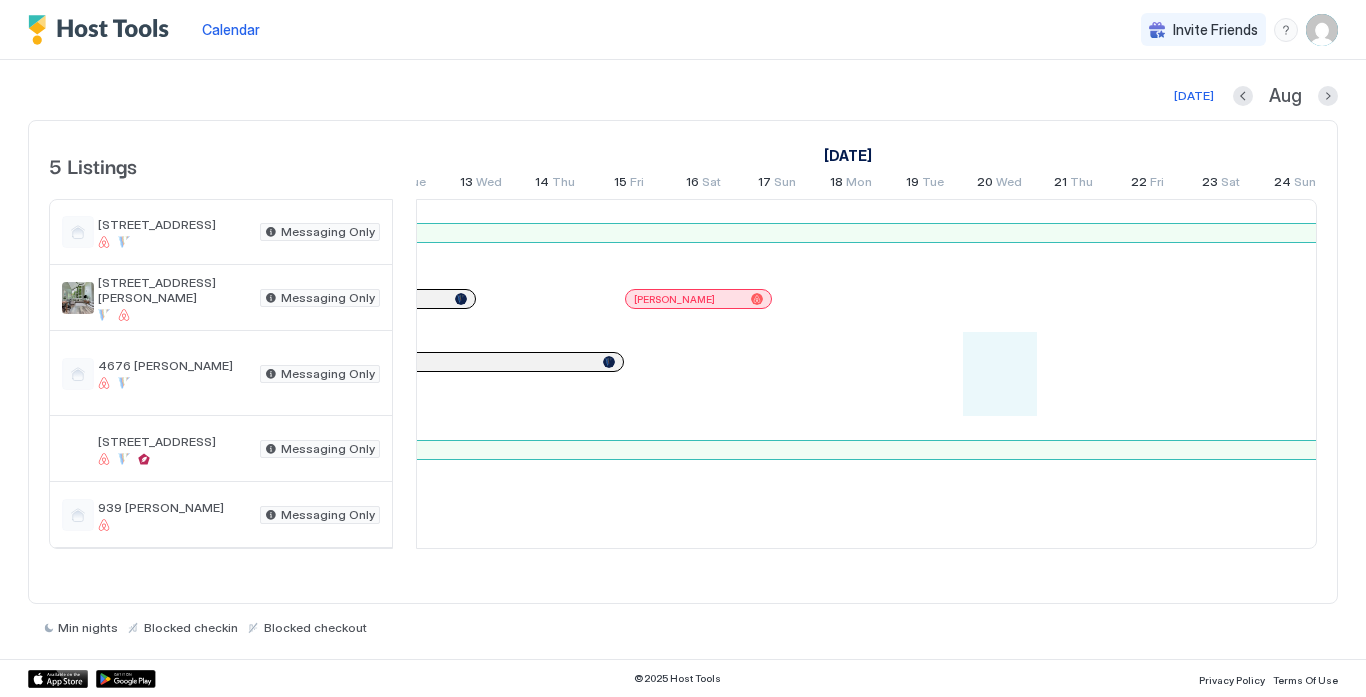 click on "[PERSON_NAME] [PERSON_NAME] [PERSON_NAME] [PERSON_NAME] [PERSON_NAME] [PERSON_NAME] [PERSON_NAME] [PERSON_NAME] [PERSON_NAME] [PERSON_NAME] [DOMAIN_NAME] [PERSON_NAME]" at bounding box center (149, 374) 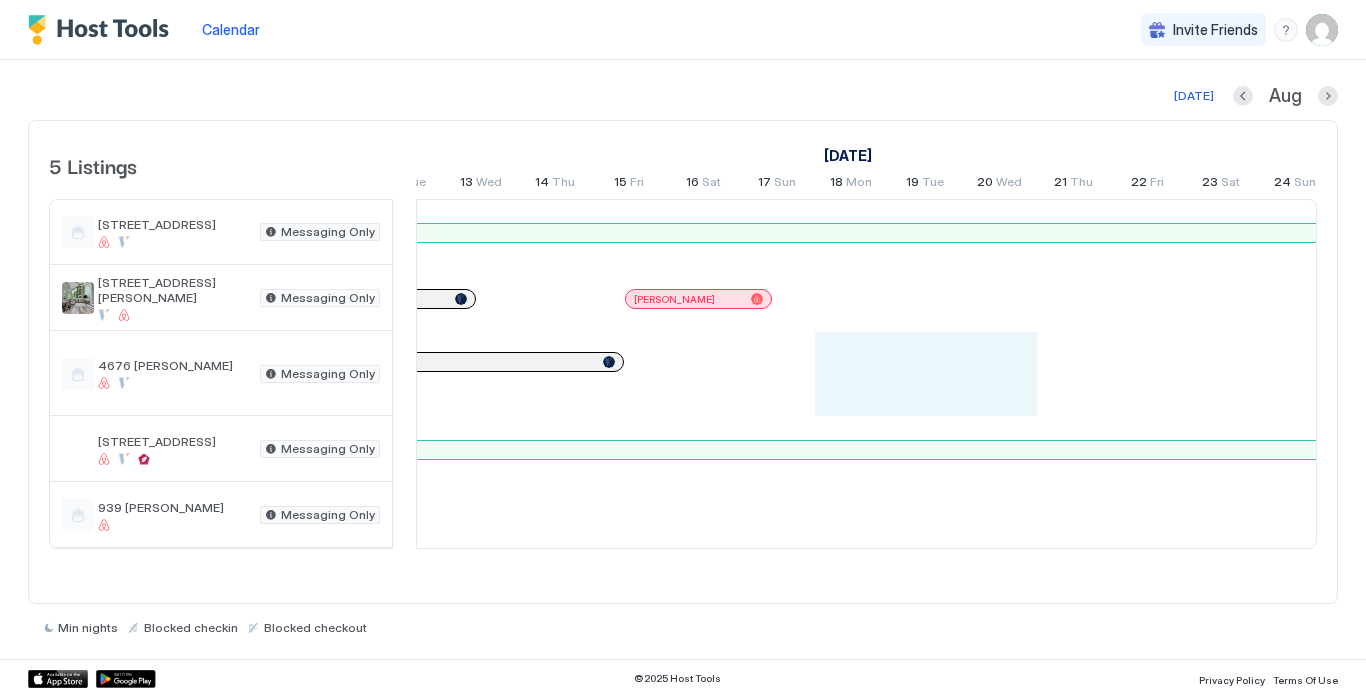 drag, startPoint x: 837, startPoint y: 551, endPoint x: 874, endPoint y: 576, distance: 44.65423 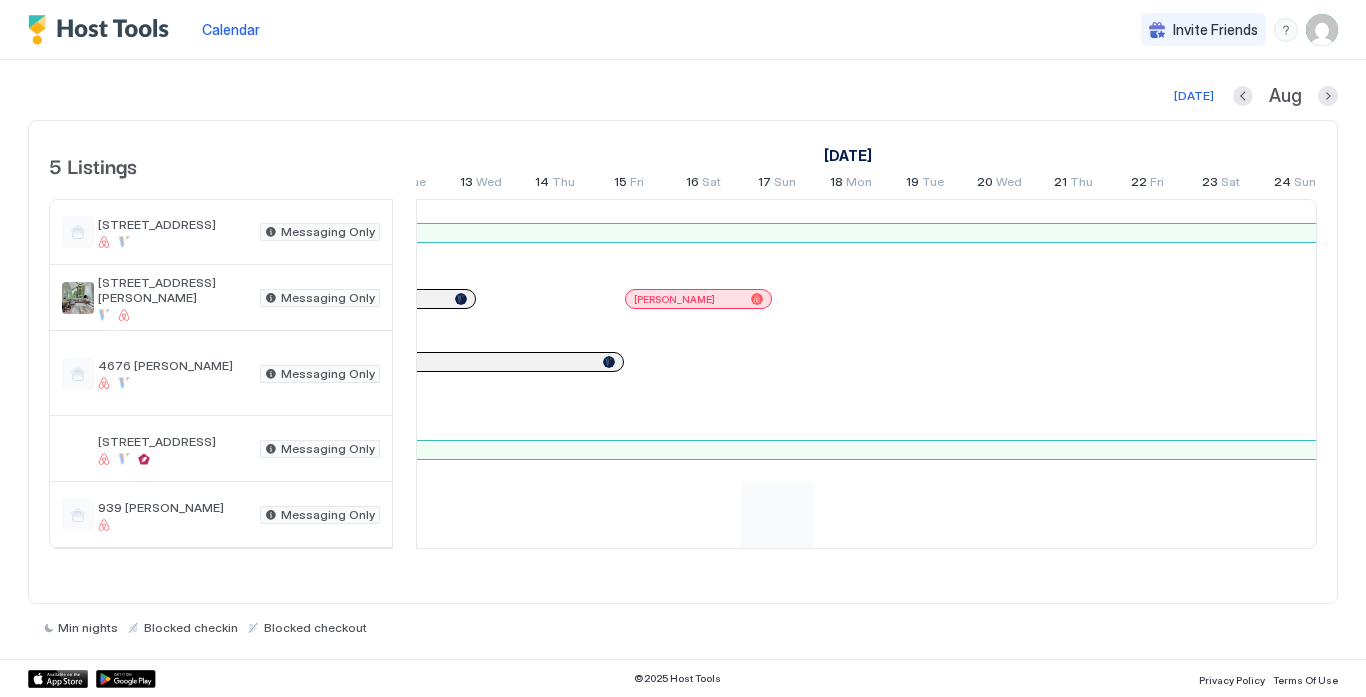 drag, startPoint x: 863, startPoint y: 579, endPoint x: 760, endPoint y: 525, distance: 116.297035 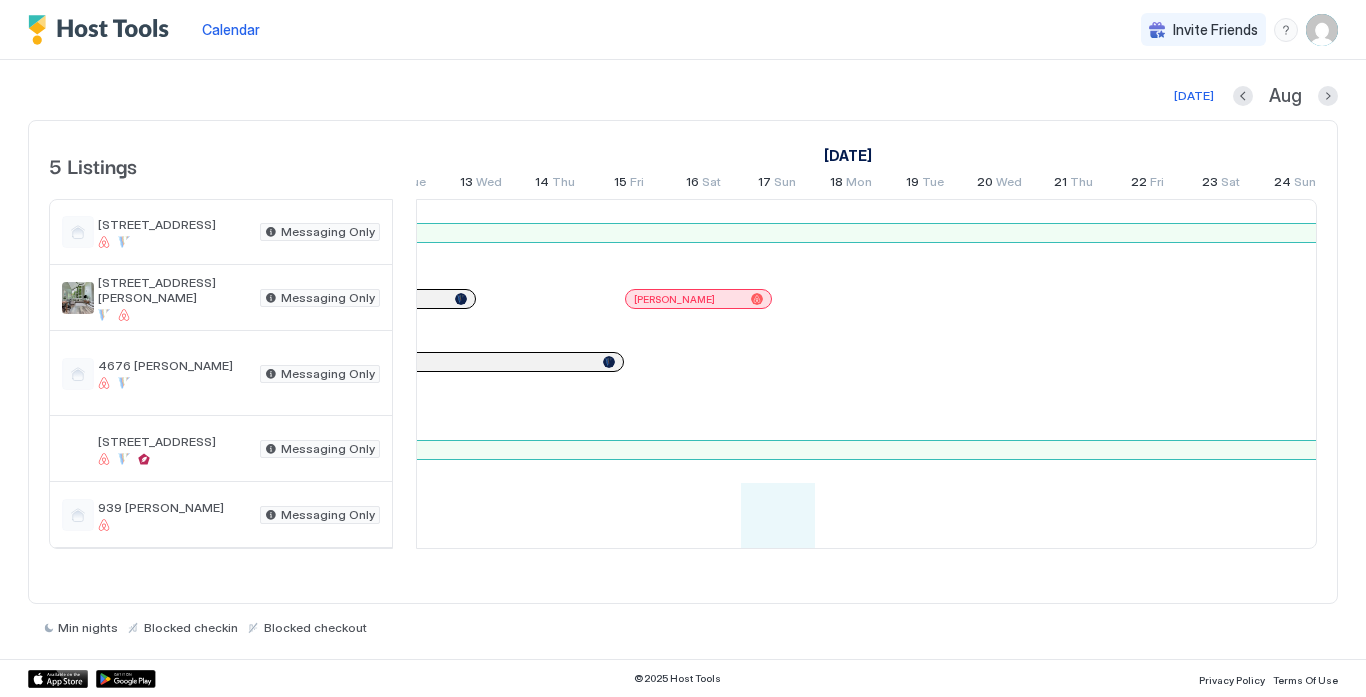 drag, startPoint x: 760, startPoint y: 525, endPoint x: 938, endPoint y: 539, distance: 178.54971 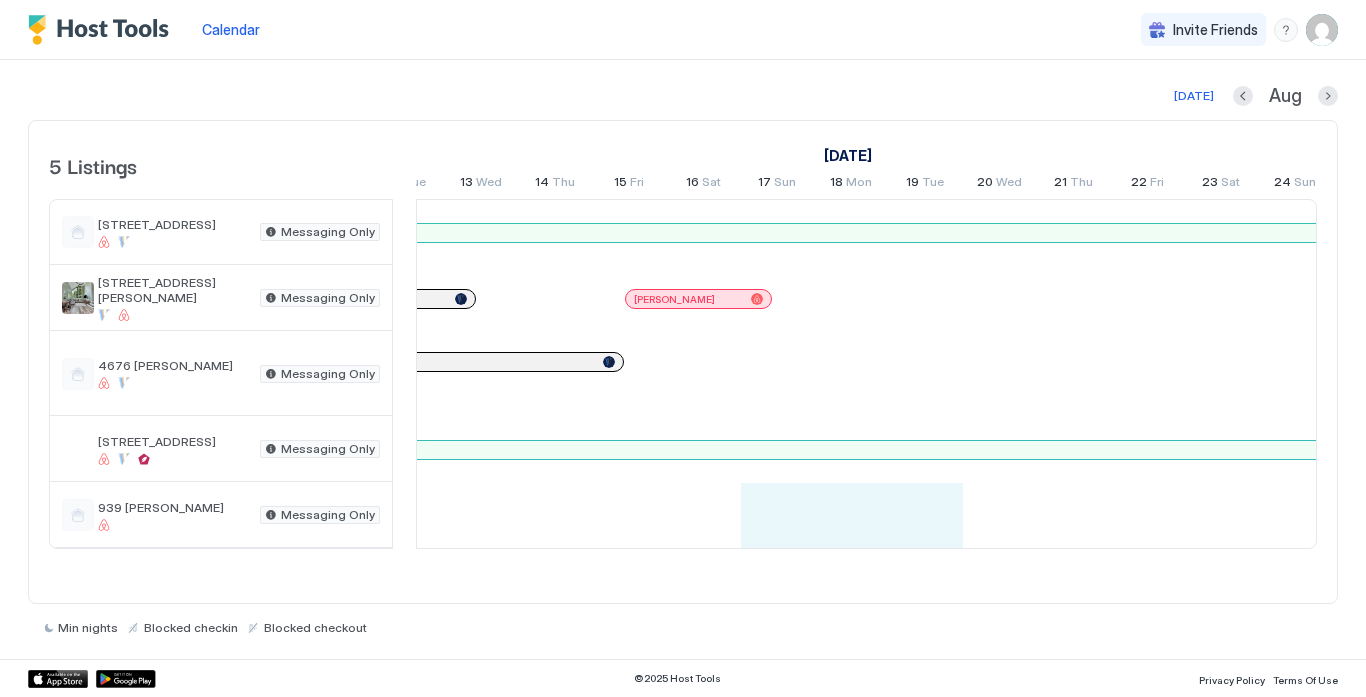 drag, startPoint x: 787, startPoint y: 442, endPoint x: 956, endPoint y: 438, distance: 169.04733 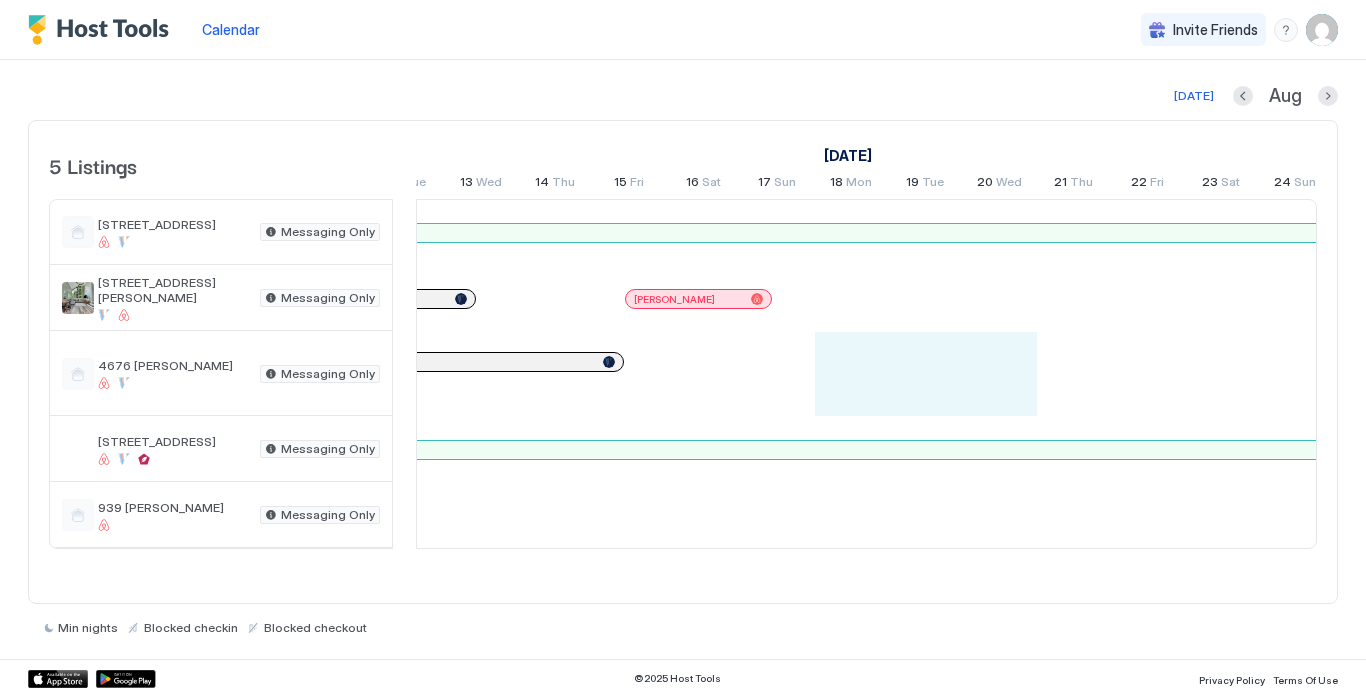 click on "[DATE] Aug" at bounding box center [683, 96] 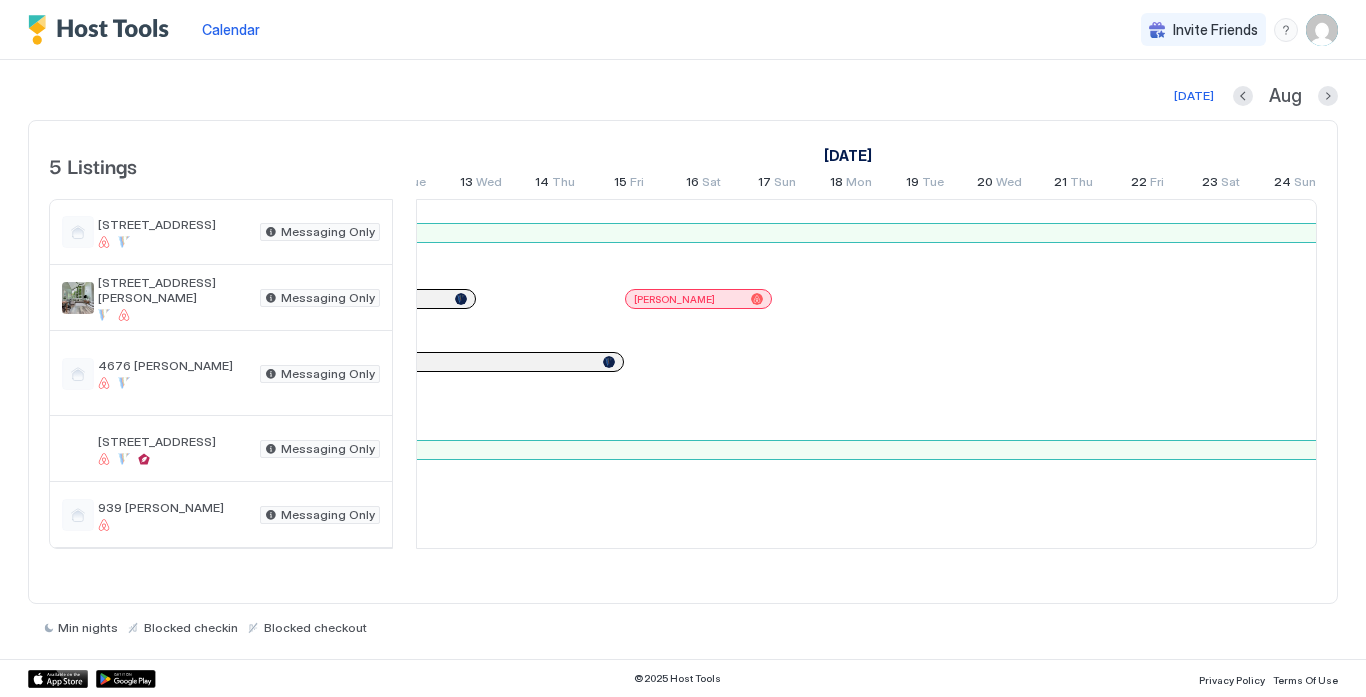 click on "Min nights Blocked checkin Blocked checkout" at bounding box center (683, 619) 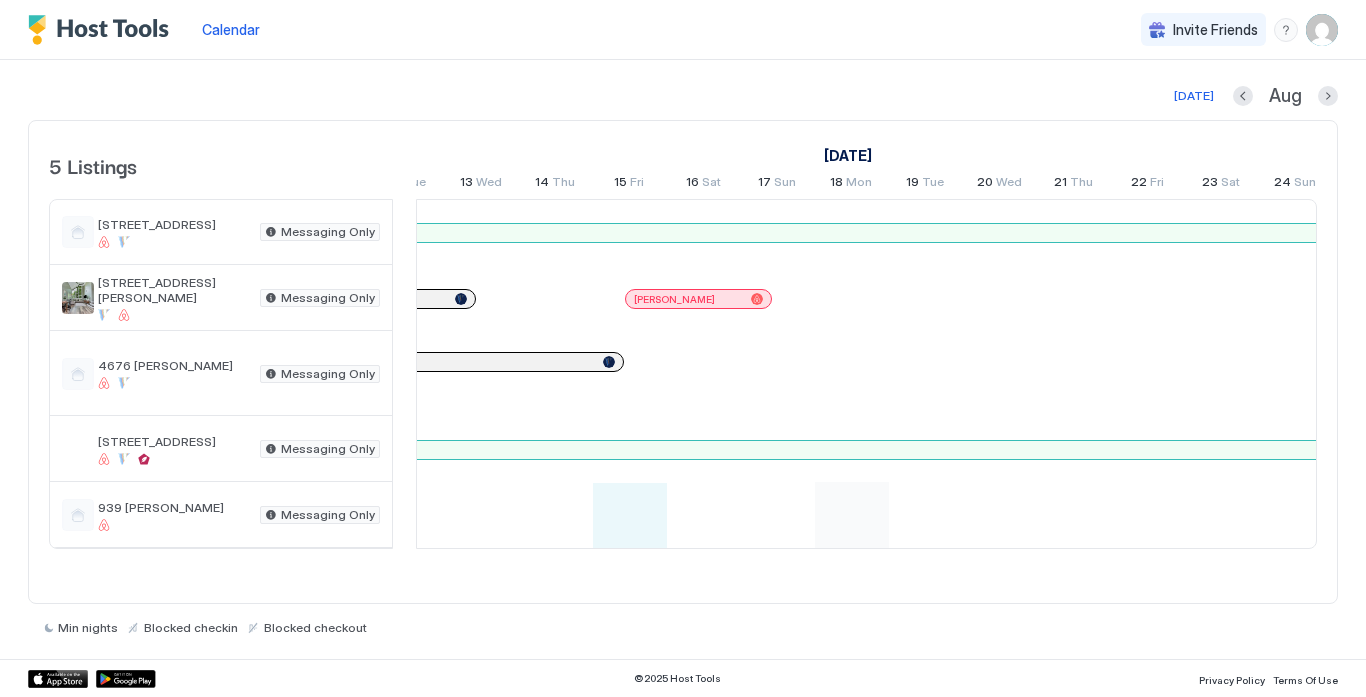 click on "[PERSON_NAME] [PERSON_NAME] [PERSON_NAME] [PERSON_NAME] [PERSON_NAME] [PERSON_NAME] [PERSON_NAME] [PERSON_NAME] [PERSON_NAME] [PERSON_NAME] [DOMAIN_NAME] [PERSON_NAME]" at bounding box center [149, 374] 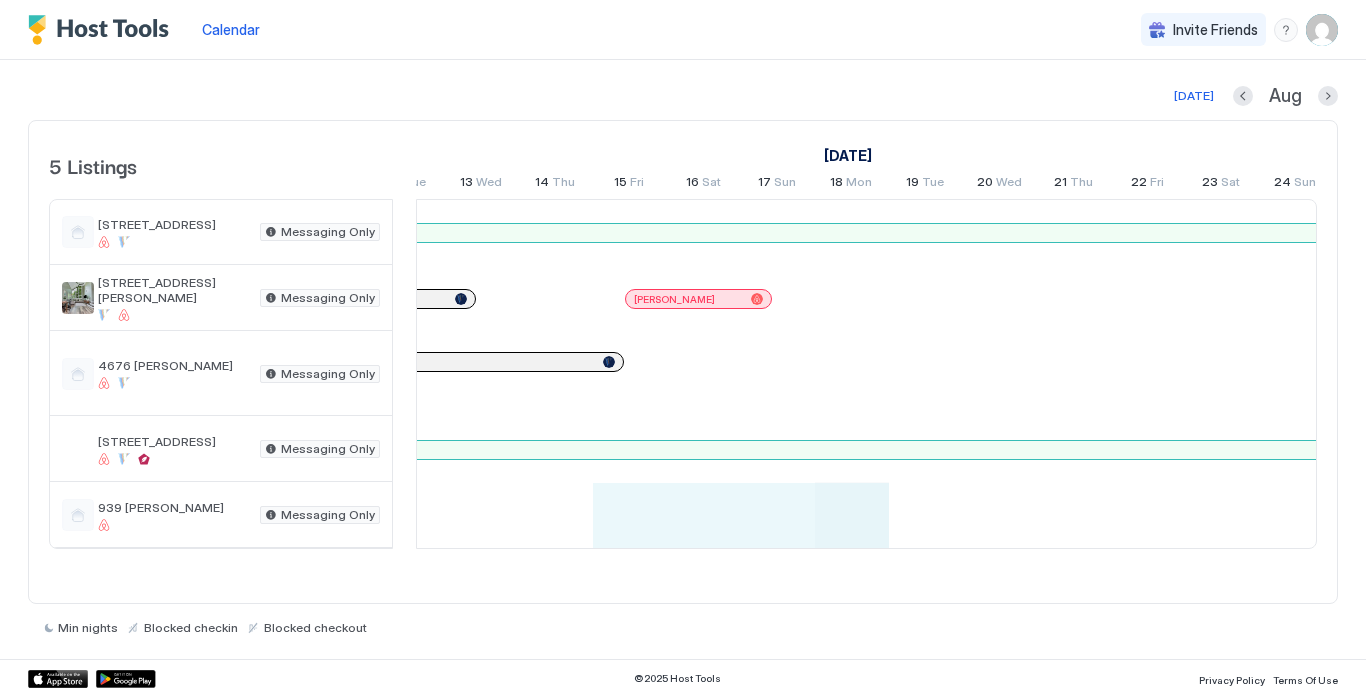 drag, startPoint x: 931, startPoint y: 497, endPoint x: 826, endPoint y: 496, distance: 105.00476 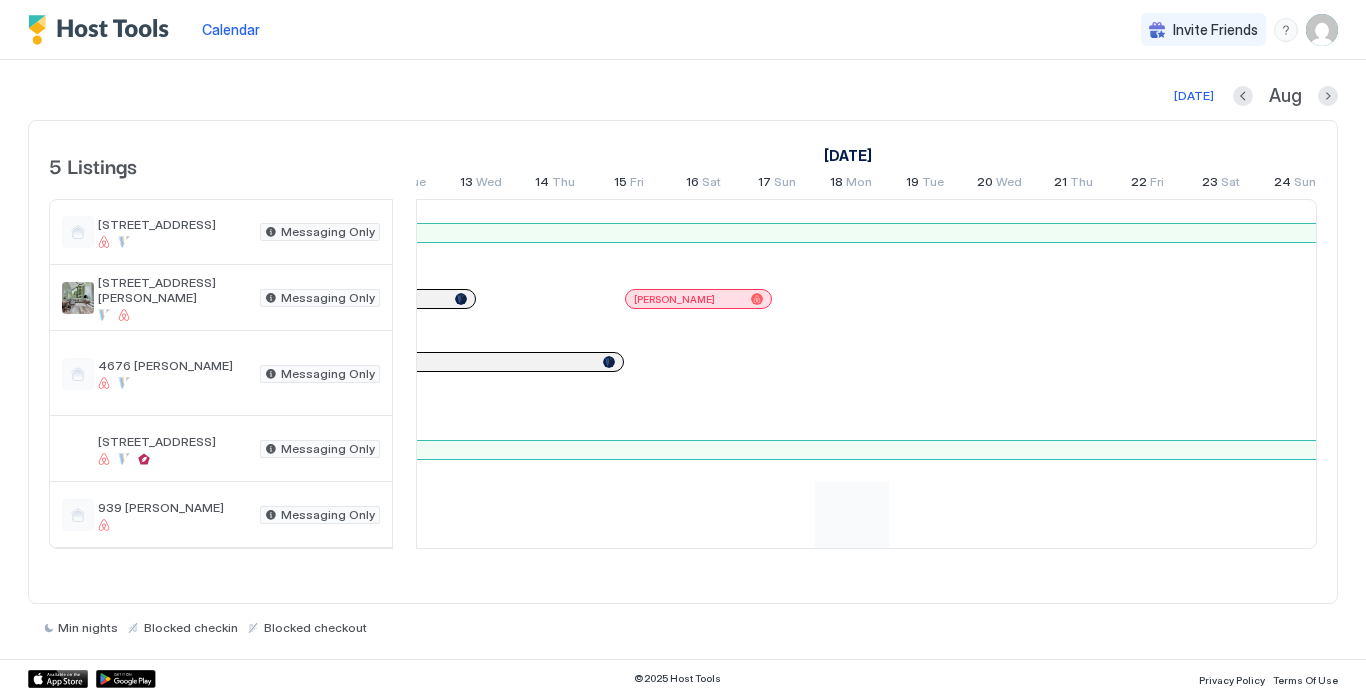 click on "[DATE] [DATE] Listings [DATE] [DATE] [DATE] 14   Mon 15   Tue 16   Wed 17   Thu 18   Fri 19   Sat 20   Sun 21   Mon 22   Tue 23   Wed 24   Thu 25   Fri 26   Sat 27   Sun 28   Mon 29   Tue 30   Wed 31   Thu 1   Fri 2   Sat 3   Sun 4   Mon 5   Tue 6   Wed 7   Thu 8   Fri 9   Sat 10   Sun 11   Mon 12   Tue 13   Wed 14   Thu 15   Fri 16   Sat 17   Sun 18   Mon 19   Tue 20   Wed 21   Thu 22   Fri 23   Sat 24   Sun 25   Mon 26   Tue 27   Wed 28   Thu 29   Fri 30   Sat 31   Sun 1   Mon 2   Tue 3   Wed 12414 Twelvetrees Ln  Messaging Only 209 [PERSON_NAME] Ave Messaging Only 4676 [PERSON_NAME] Messaging Only [GEOGRAPHIC_DATA] Messaging Only 939 [PERSON_NAME] Messaging Only [PERSON_NAME] [PERSON_NAME] [PERSON_NAME] [PERSON_NAME] [PERSON_NAME] [PERSON_NAME] [PERSON_NAME] [PERSON_NAME] [PERSON_NAME] [PERSON_NAME] [DOMAIN_NAME] [PERSON_NAME] Min nights Blocked checkin Blocked checkout" at bounding box center [683, 359] 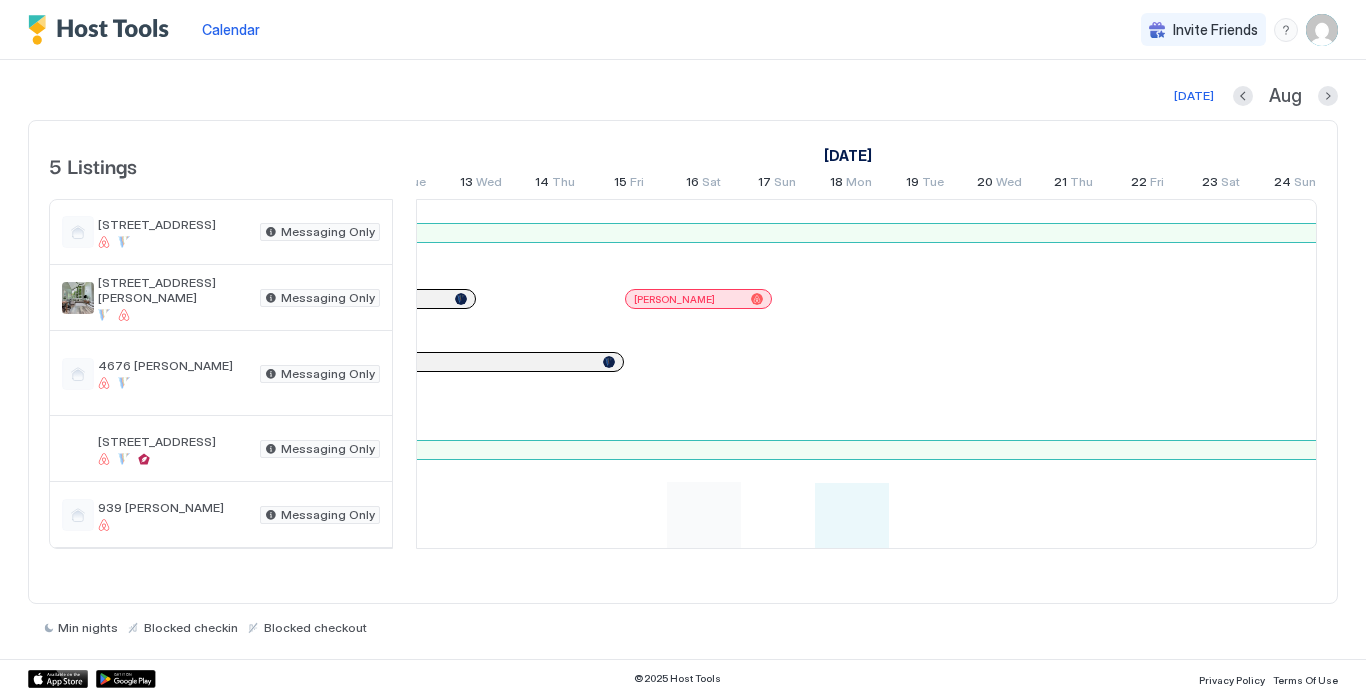 click at bounding box center (149, 374) 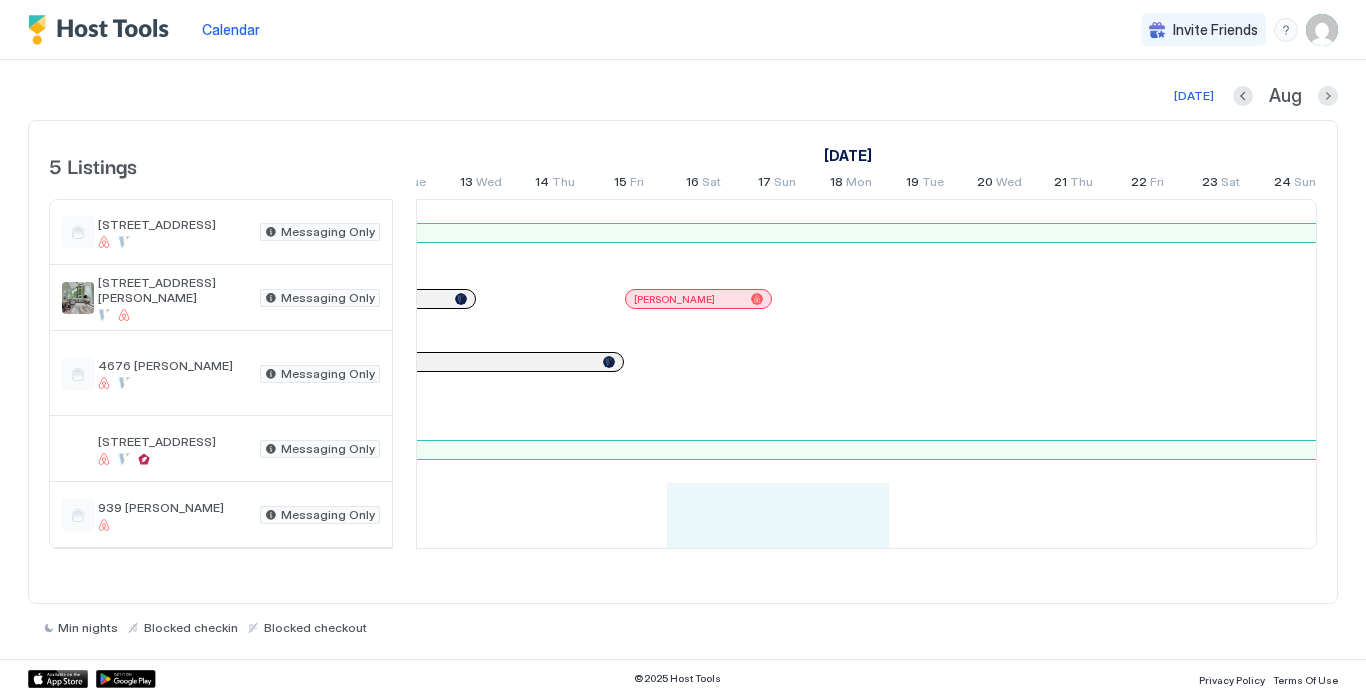 drag, startPoint x: 913, startPoint y: 423, endPoint x: 607, endPoint y: 361, distance: 312.21786 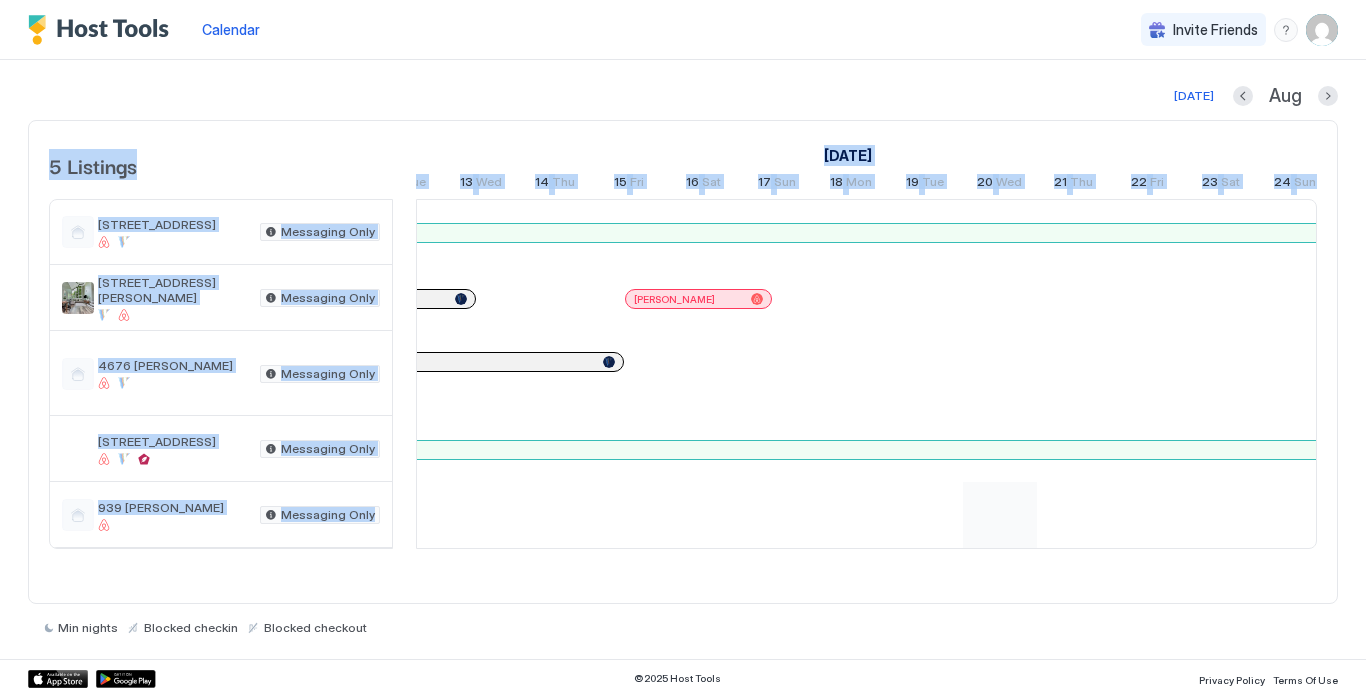 drag, startPoint x: 734, startPoint y: 563, endPoint x: 981, endPoint y: 528, distance: 249.46744 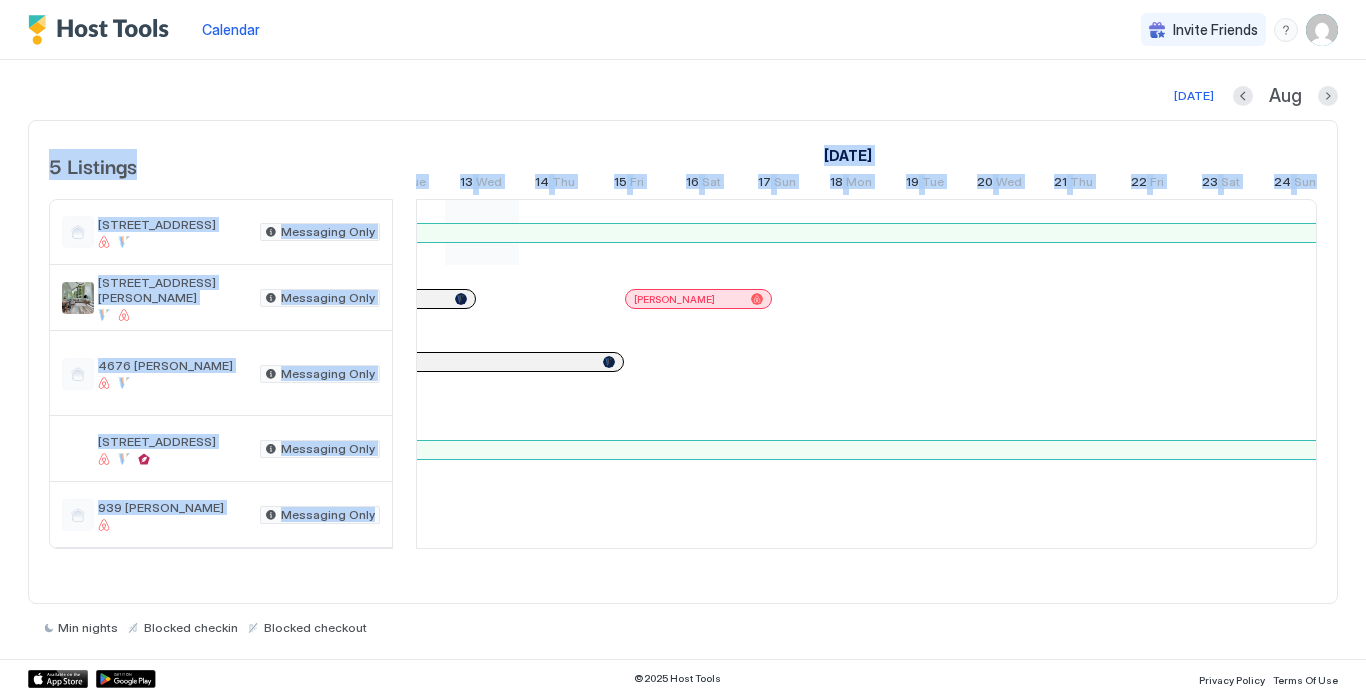 click at bounding box center (149, 374) 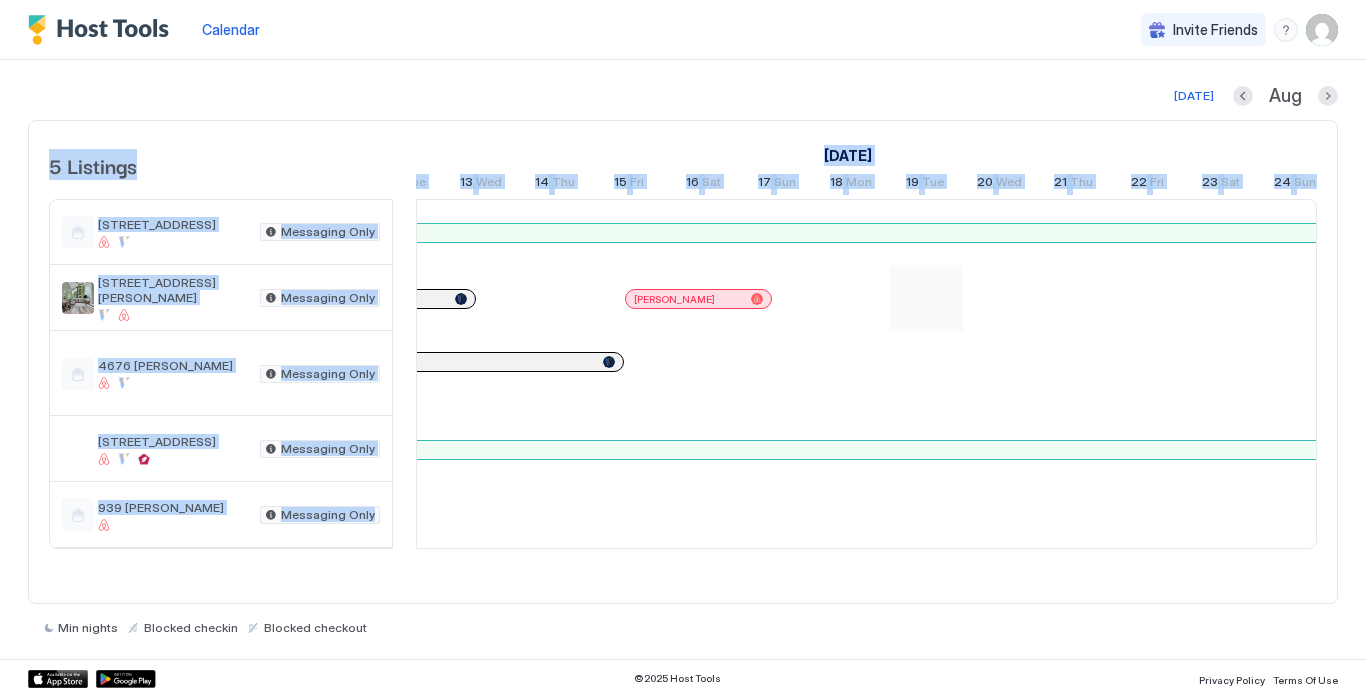 drag, startPoint x: 510, startPoint y: 246, endPoint x: 895, endPoint y: 287, distance: 387.17697 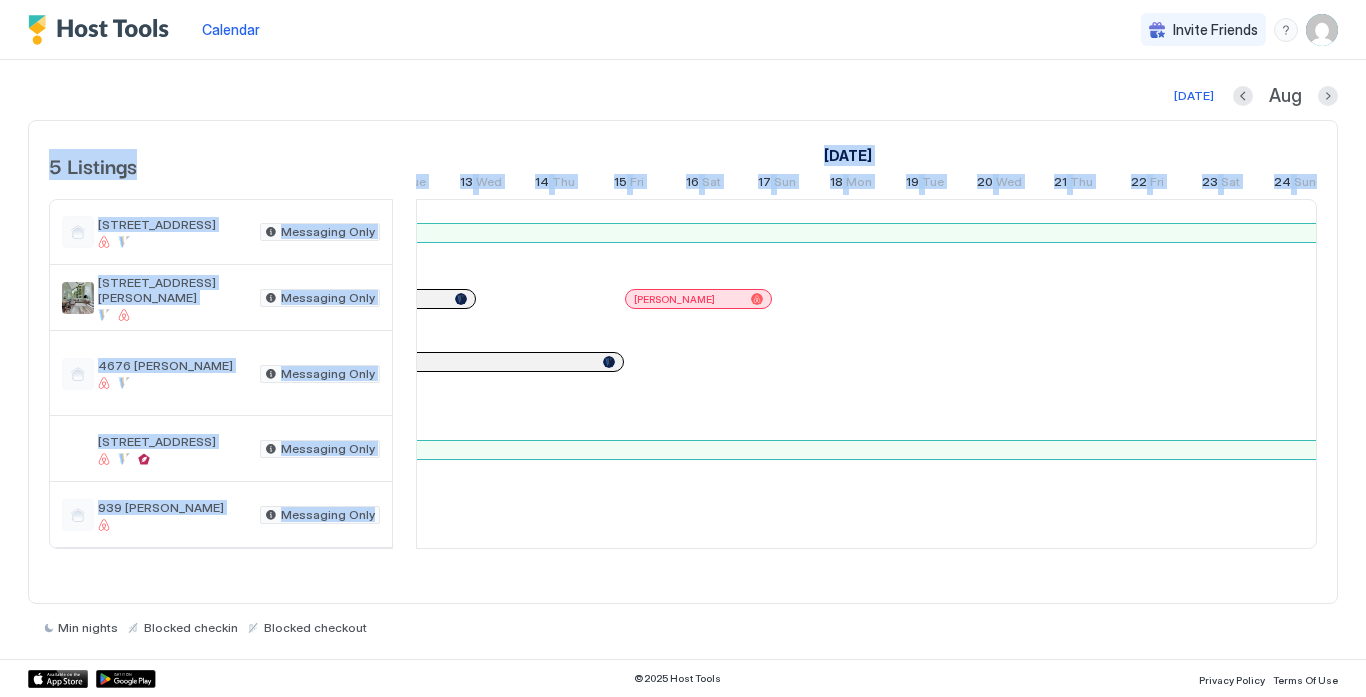 drag, startPoint x: 895, startPoint y: 287, endPoint x: 315, endPoint y: 649, distance: 683.6988 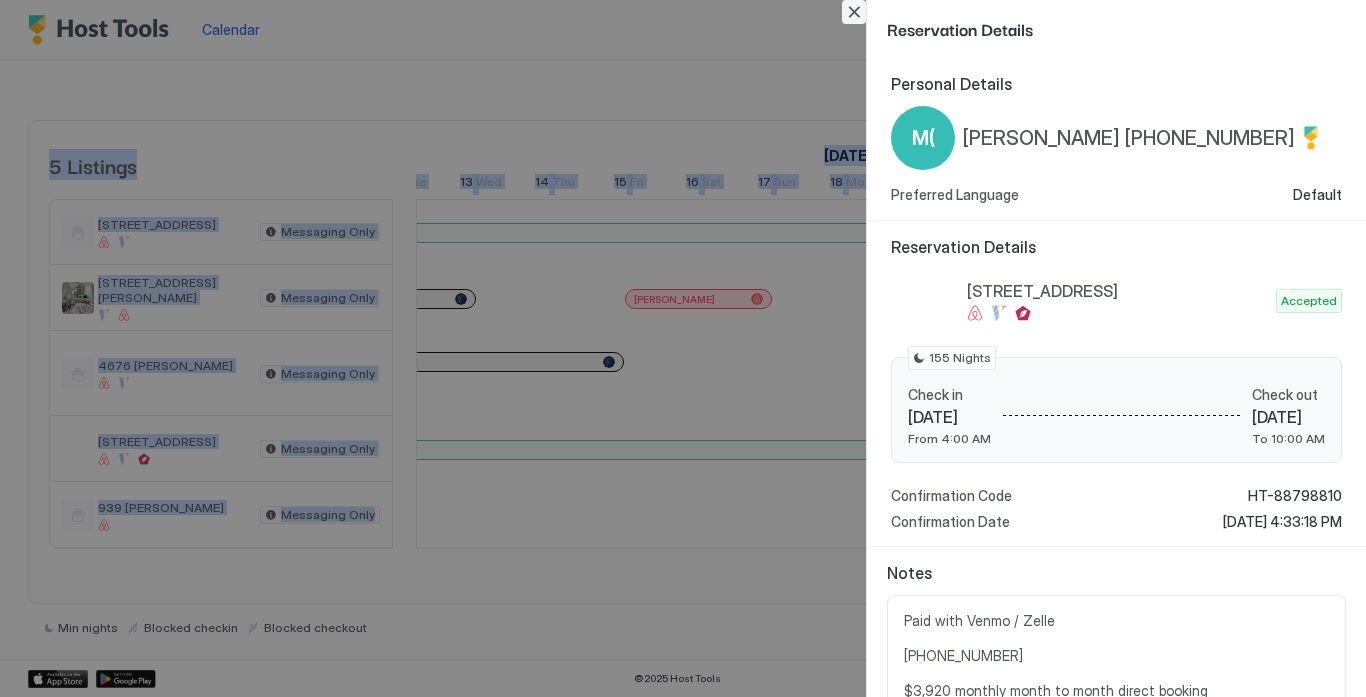 click at bounding box center (854, 12) 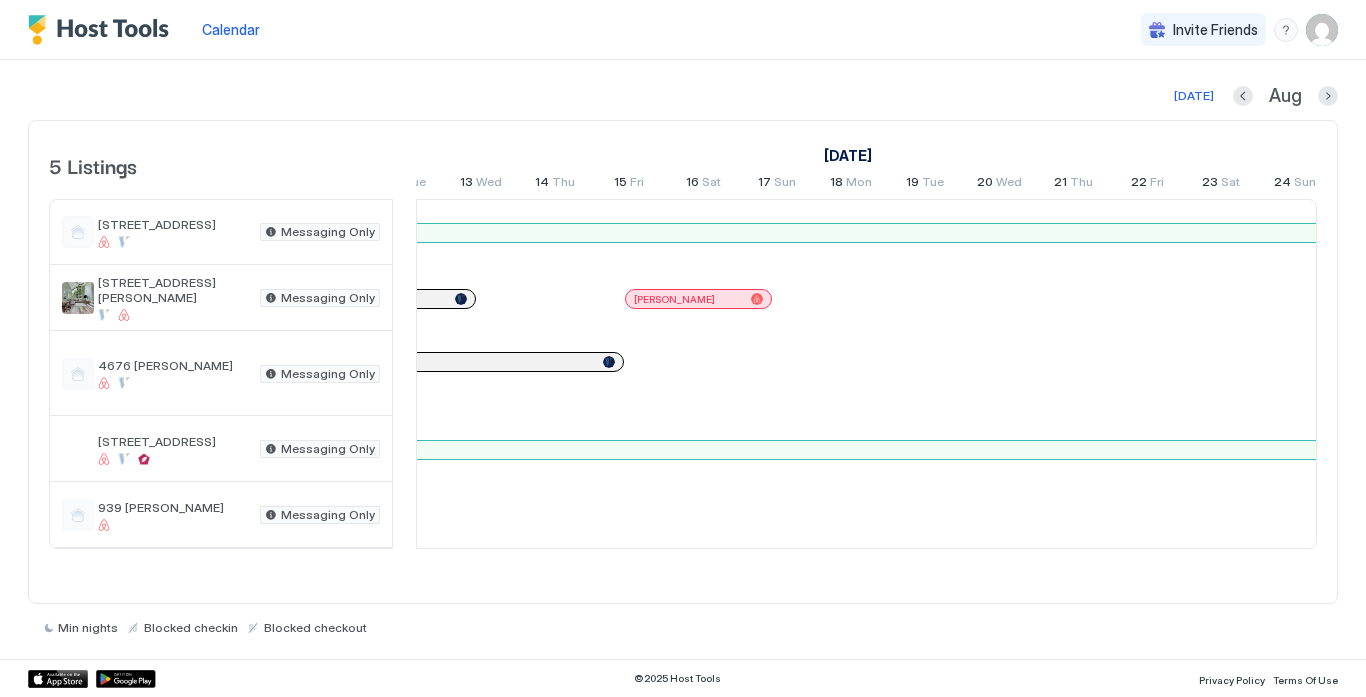 click on "Tue" at bounding box center (415, 184) 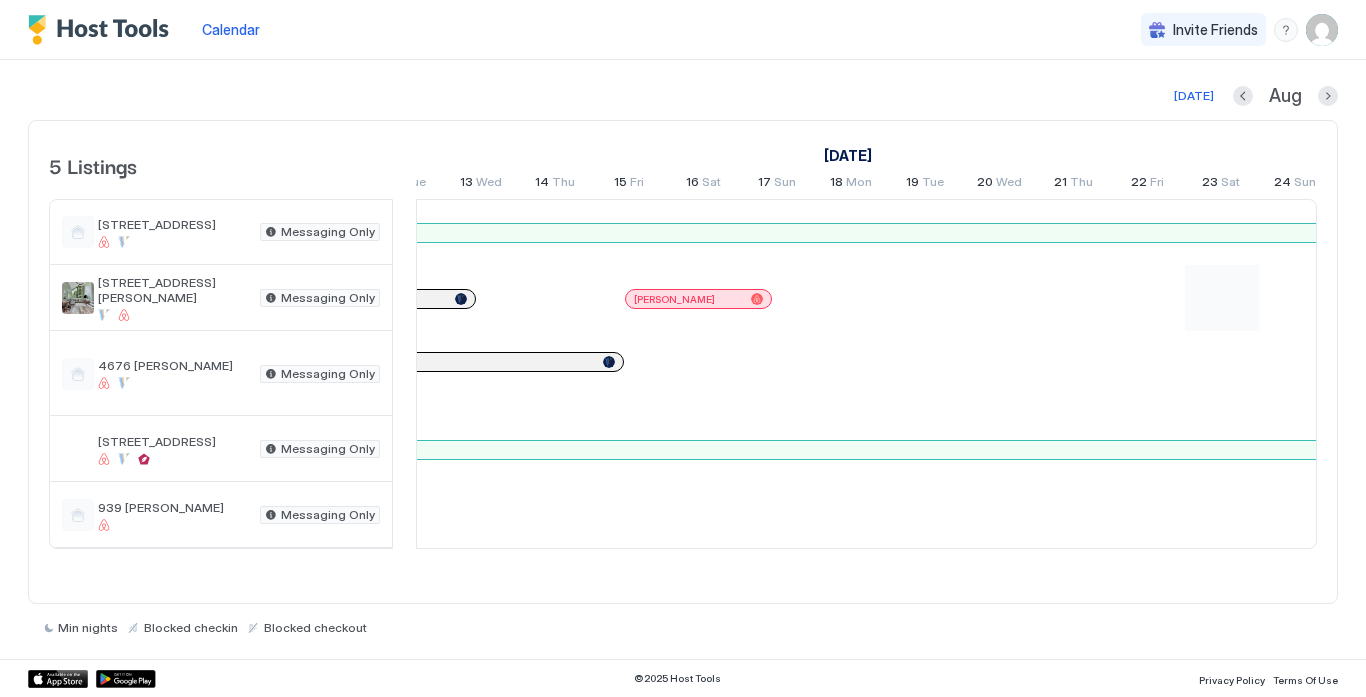 drag, startPoint x: 441, startPoint y: 367, endPoint x: 1245, endPoint y: 329, distance: 804.8975 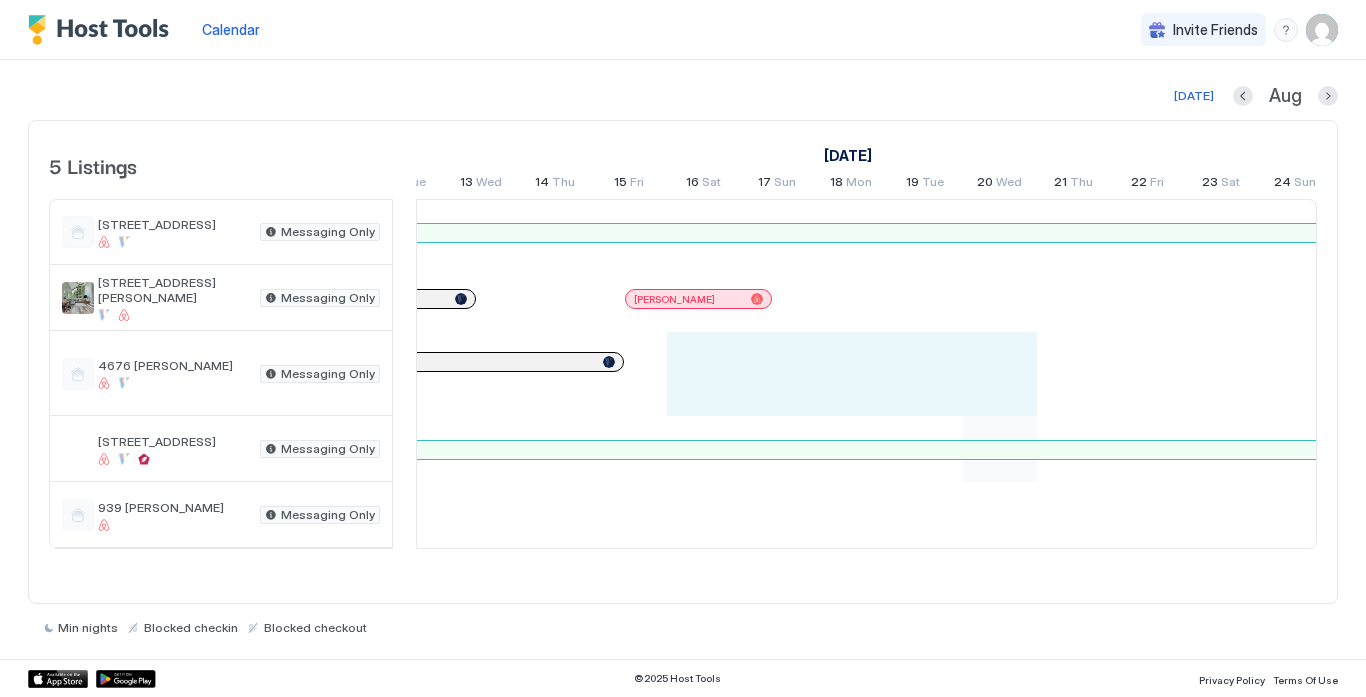 click on "[PERSON_NAME] [PERSON_NAME] [PERSON_NAME] [PERSON_NAME] [PERSON_NAME] [PERSON_NAME] [PERSON_NAME] [PERSON_NAME] [PERSON_NAME] [PERSON_NAME] [DOMAIN_NAME] [PERSON_NAME]" at bounding box center (149, 374) 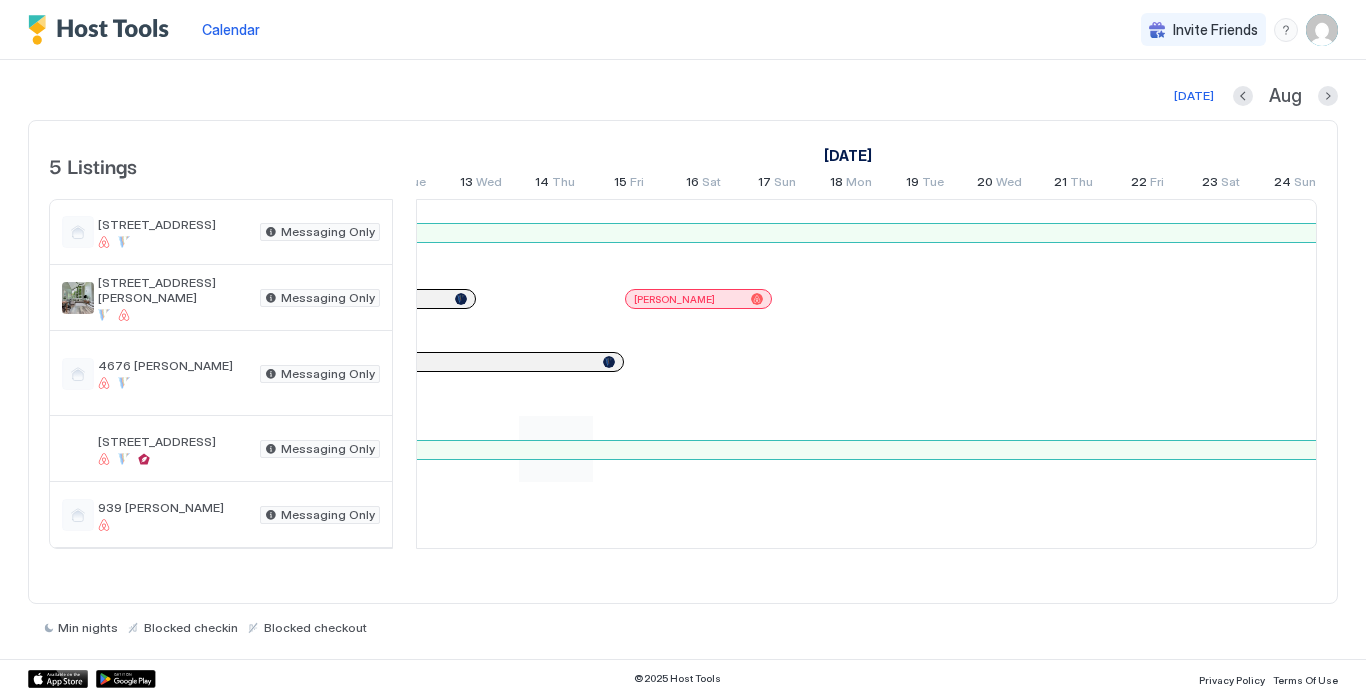 drag, startPoint x: 1080, startPoint y: 430, endPoint x: 569, endPoint y: 418, distance: 511.14087 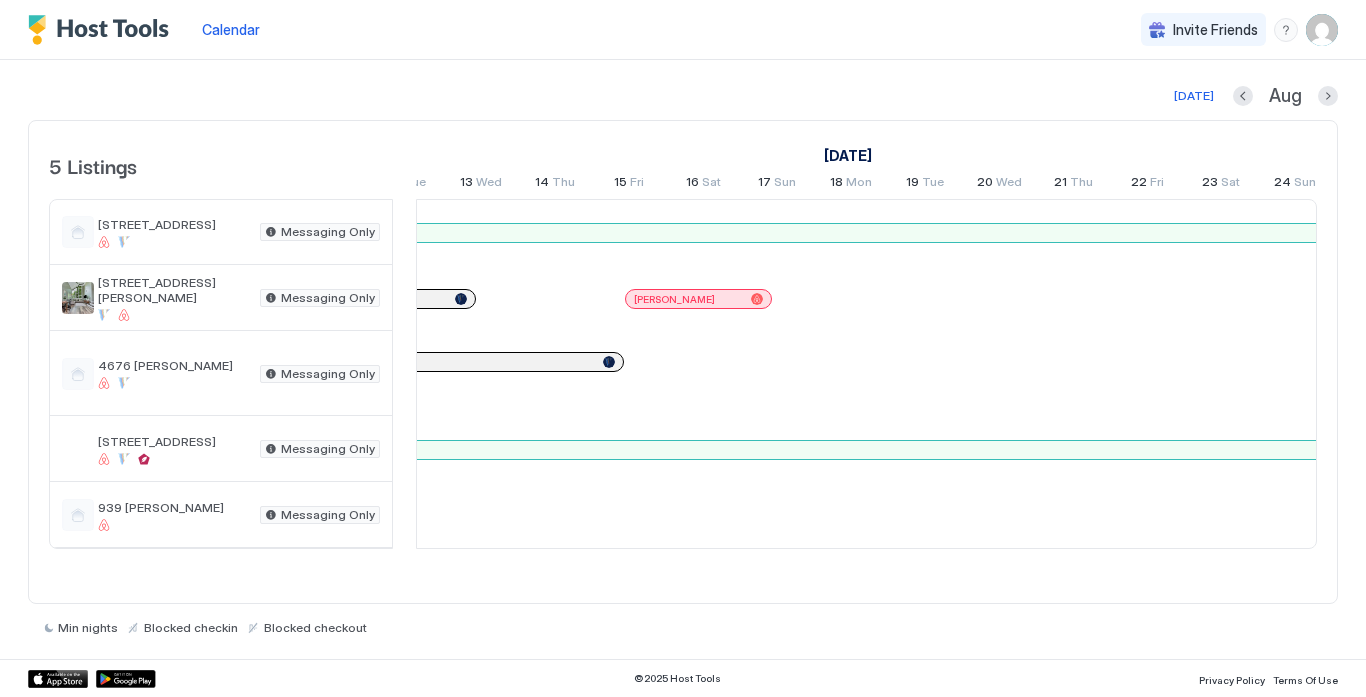 click on "[PERSON_NAME] [PERSON_NAME] [PERSON_NAME] [PERSON_NAME] [PERSON_NAME] [PERSON_NAME] [PERSON_NAME] [PERSON_NAME] [PERSON_NAME] [PERSON_NAME] [DOMAIN_NAME] [PERSON_NAME]" at bounding box center [149, 374] 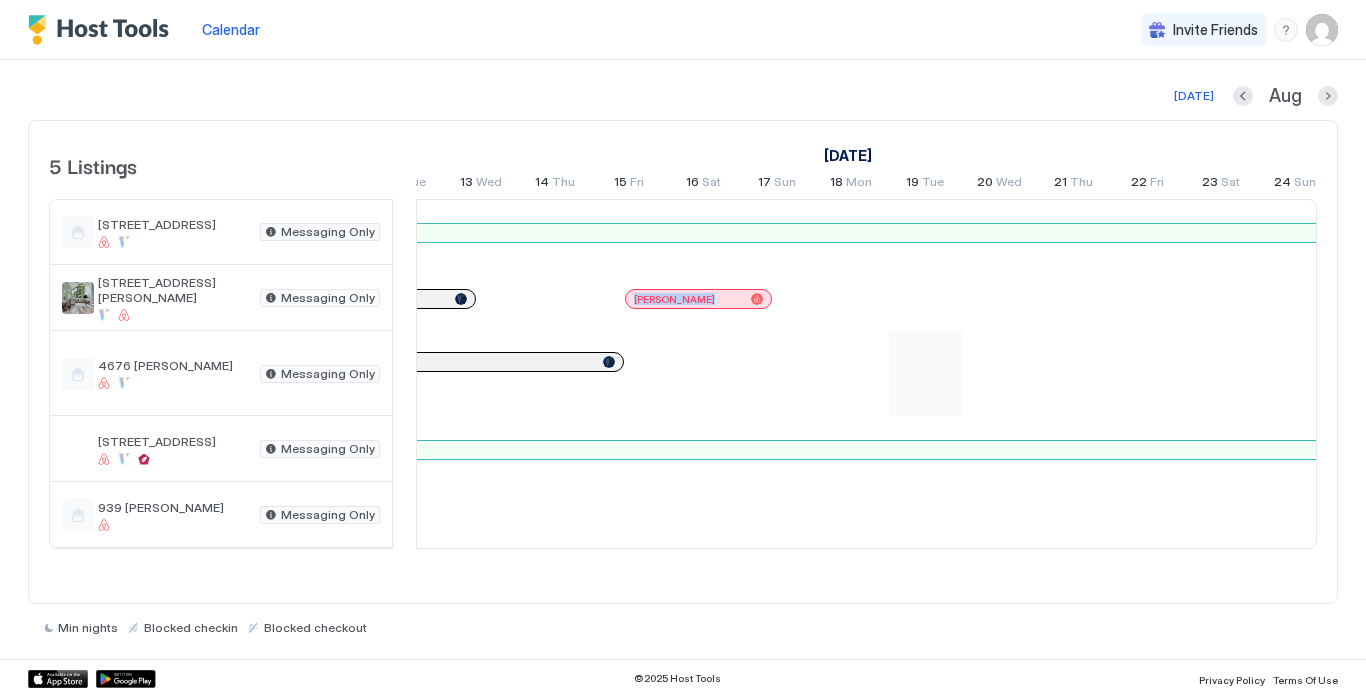 drag, startPoint x: 987, startPoint y: 390, endPoint x: 939, endPoint y: 397, distance: 48.507732 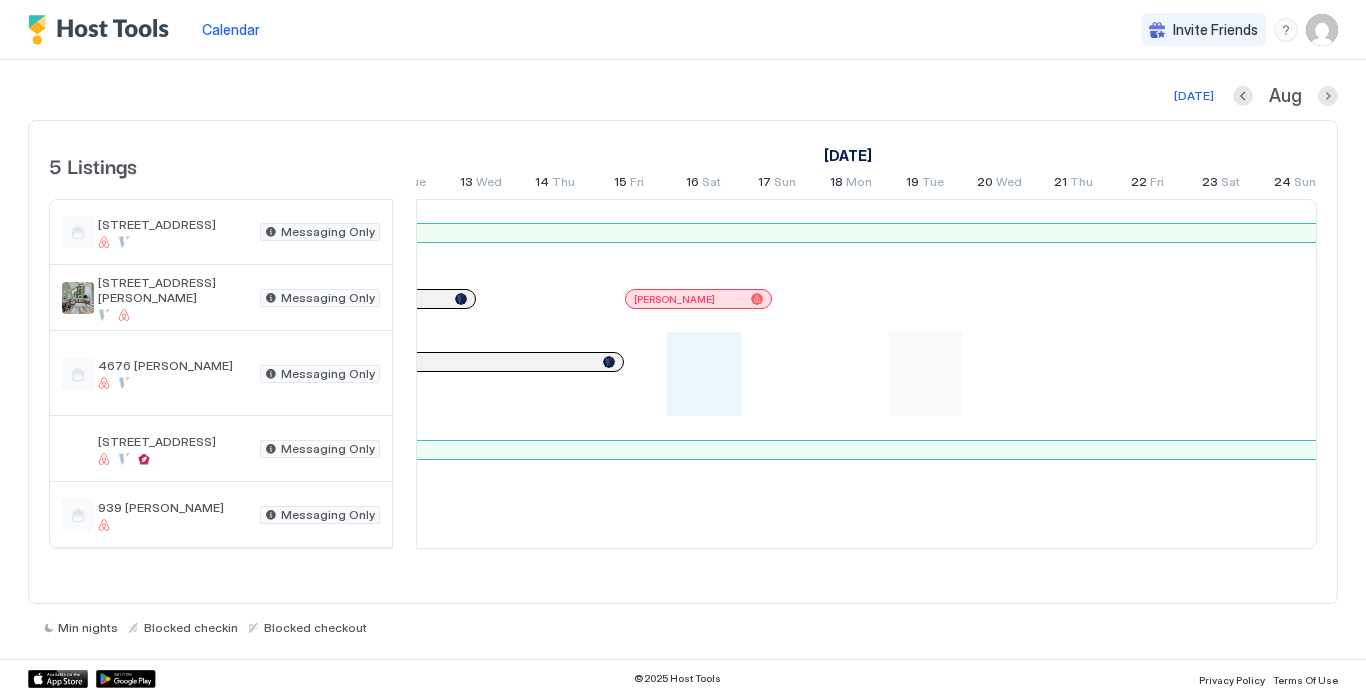 click on "[PERSON_NAME] [PERSON_NAME] [PERSON_NAME] [PERSON_NAME] [PERSON_NAME] [PERSON_NAME] [PERSON_NAME] [PERSON_NAME] [PERSON_NAME] [PERSON_NAME] [DOMAIN_NAME] [PERSON_NAME]" at bounding box center (149, 374) 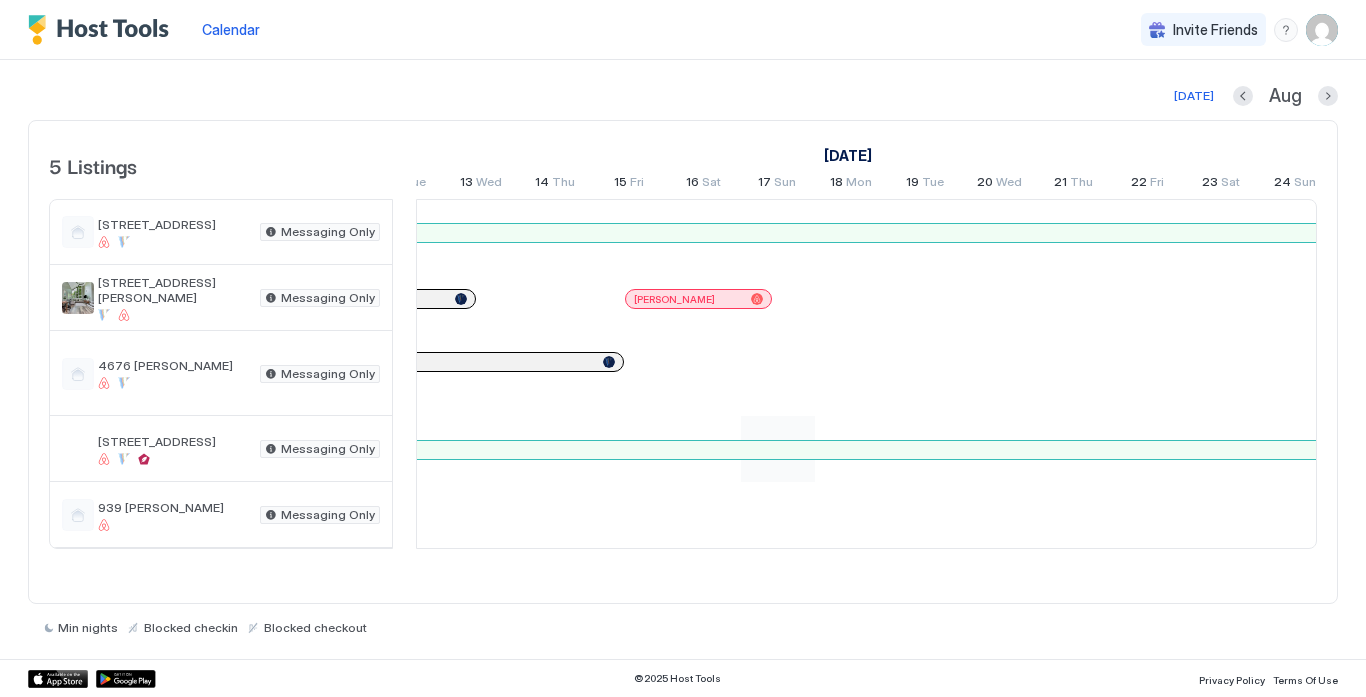 drag, startPoint x: 446, startPoint y: 402, endPoint x: 759, endPoint y: 418, distance: 313.4087 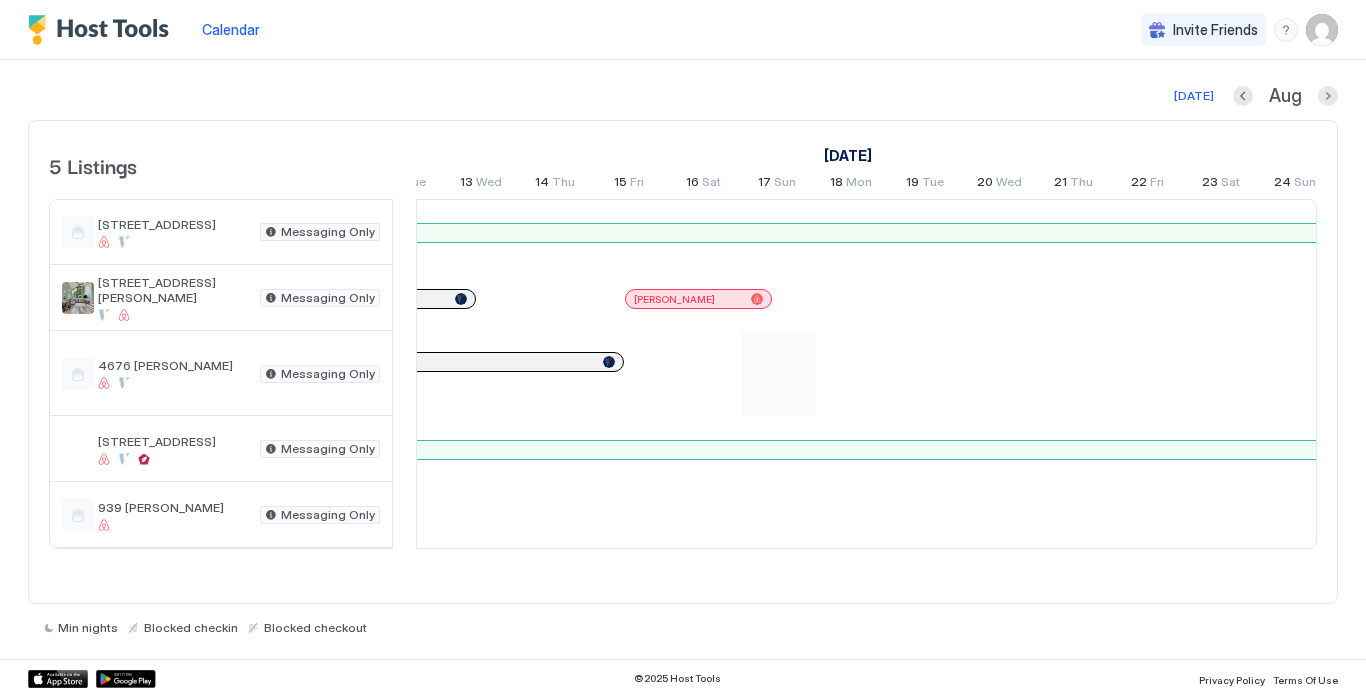 click on "[PERSON_NAME] [PERSON_NAME] [PERSON_NAME] [PERSON_NAME] [PERSON_NAME] [PERSON_NAME] [PERSON_NAME] [PERSON_NAME] [PERSON_NAME] [PERSON_NAME] [DOMAIN_NAME] [PERSON_NAME]" at bounding box center [149, 374] 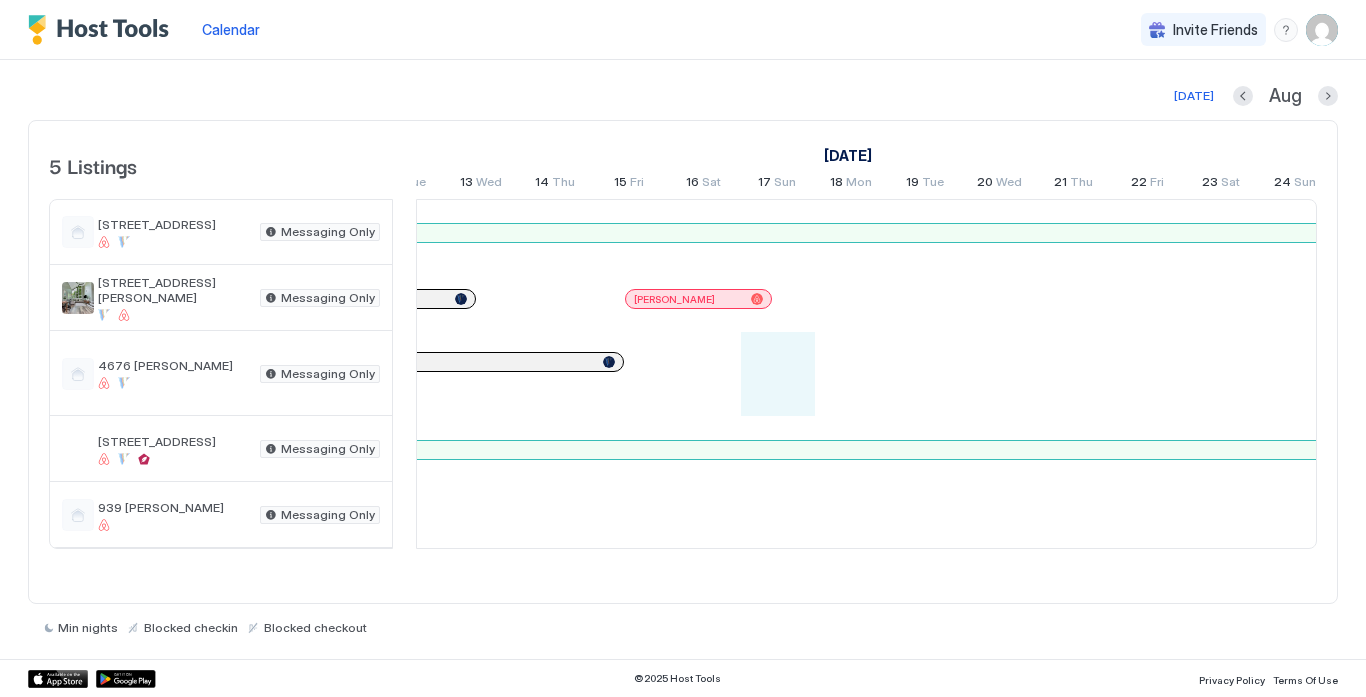 drag, startPoint x: 796, startPoint y: 393, endPoint x: 594, endPoint y: 370, distance: 203.30519 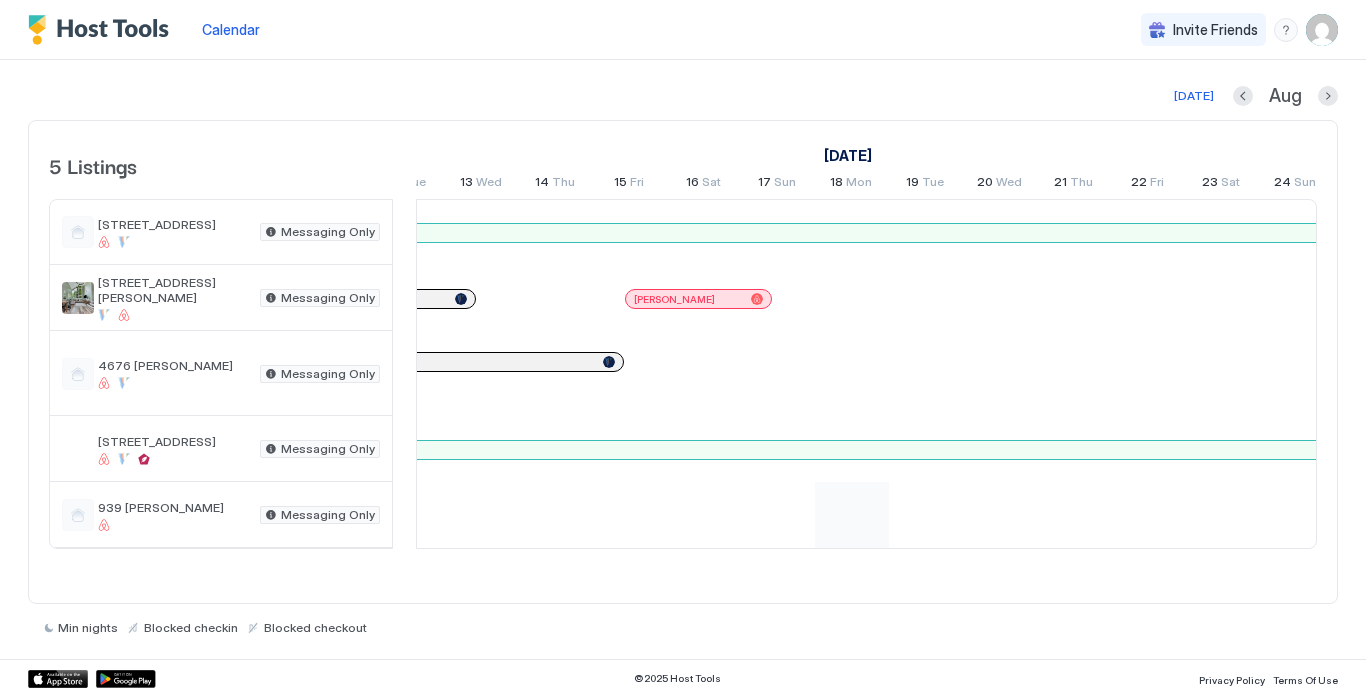 click on "[PERSON_NAME] [PERSON_NAME] [PERSON_NAME] [PERSON_NAME] [PERSON_NAME] [PERSON_NAME] [PERSON_NAME] [PERSON_NAME] [PERSON_NAME] [PERSON_NAME] [DOMAIN_NAME] [PERSON_NAME]" at bounding box center (149, 374) 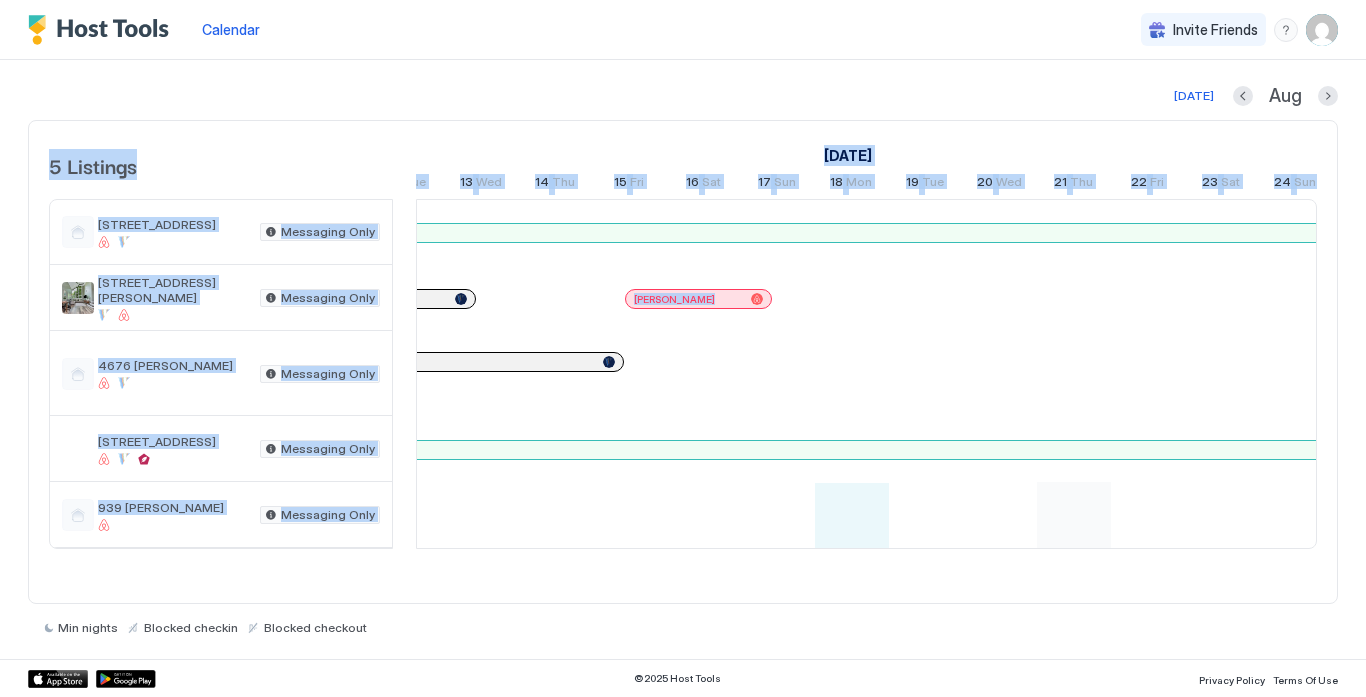 drag, startPoint x: 912, startPoint y: 549, endPoint x: 1044, endPoint y: 489, distance: 144.99655 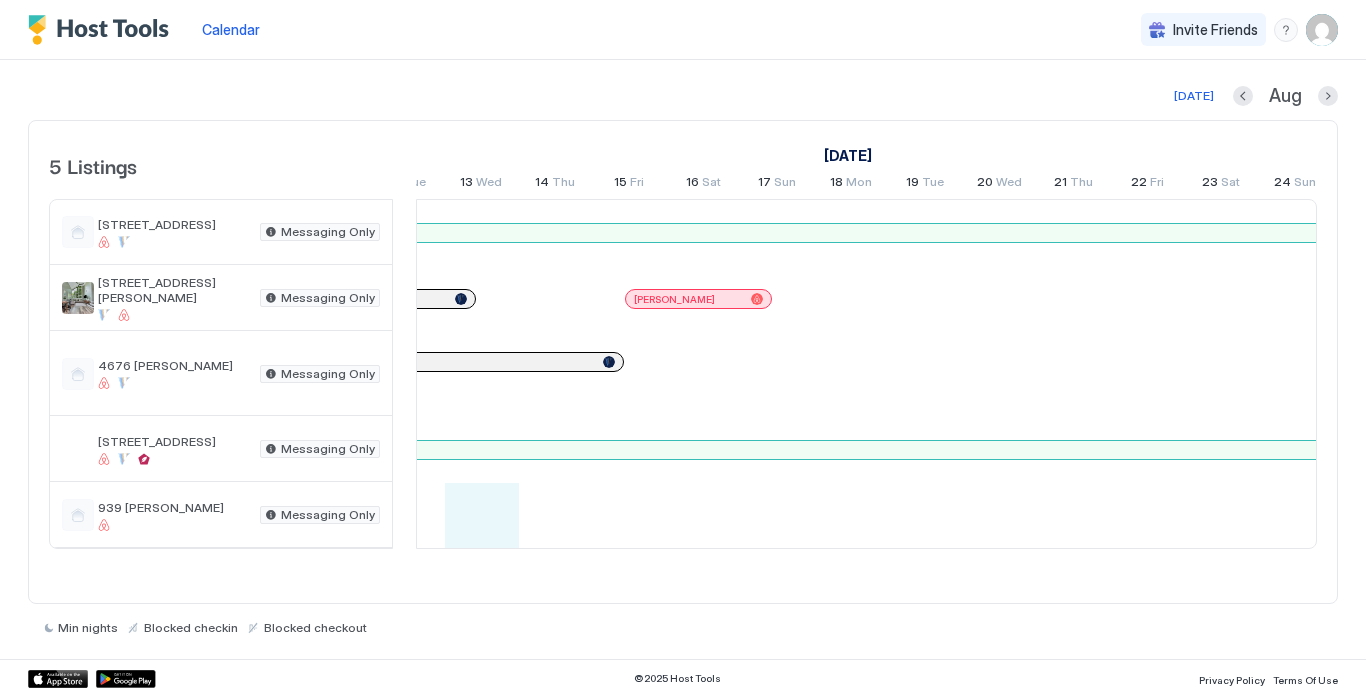 click on "[PERSON_NAME] [PERSON_NAME] [PERSON_NAME] [PERSON_NAME] [PERSON_NAME] [PERSON_NAME] [PERSON_NAME] [PERSON_NAME] [PERSON_NAME] [PERSON_NAME] [DOMAIN_NAME] [PERSON_NAME]" at bounding box center (149, 374) 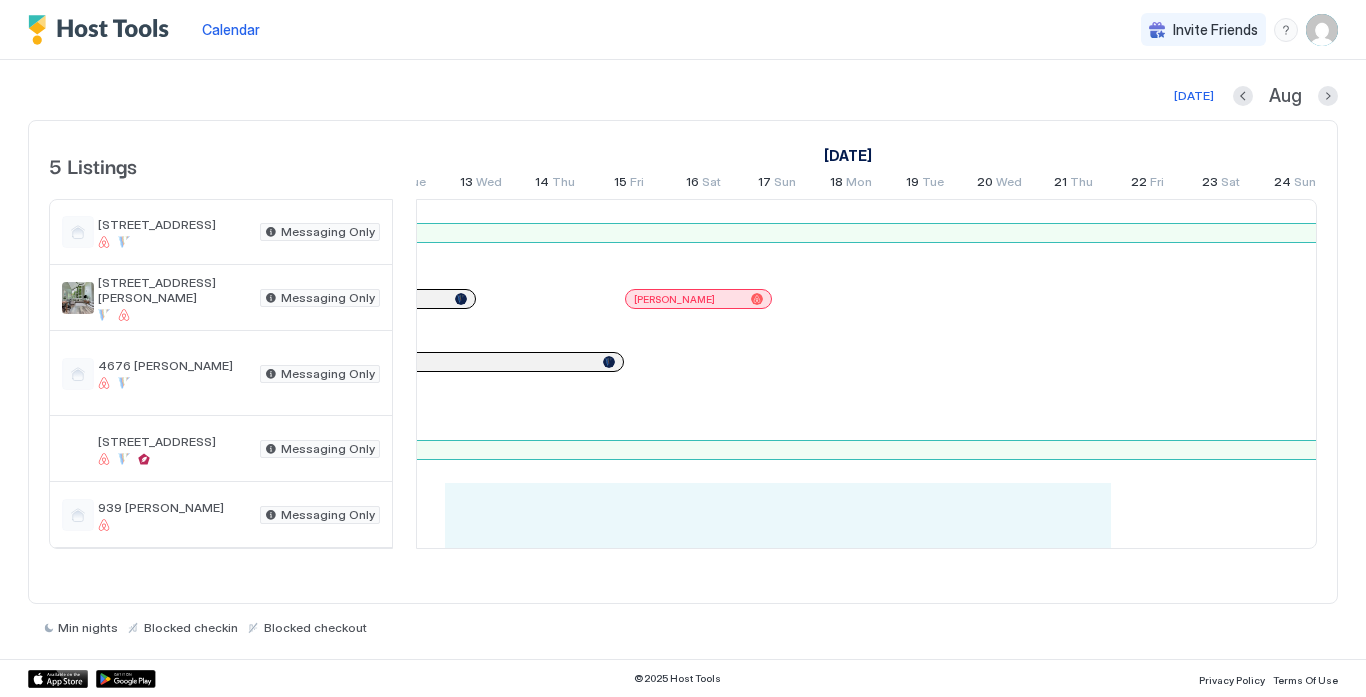 click on "5 Listings [DATE] [DATE] [DATE] 14   Mon 15   Tue 16   Wed 17   Thu 18   Fri 19   Sat 20   Sun 21   Mon 22   Tue 23   Wed 24   Thu 25   Fri 26   Sat 27   Sun 28   Mon 29   Tue 30   Wed 31   Thu 1   Fri 2   Sat 3   Sun 4   Mon 5   Tue 6   Wed 7   Thu 8   Fri 9   Sat 10   Sun 11   Mon 12   Tue 13   Wed 14   Thu 15   Fri 16   Sat 17   Sun 18   Mon 19   Tue 20   Wed 21   Thu 22   Fri 23   Sat 24   Sun 25   Mon 26   Tue 27   Wed 28   Thu 29   Fri 30   Sat 31   Sun 1   Mon 2   Tue 3   Wed 12414 Twelvetrees Ln  Messaging Only [GEOGRAPHIC_DATA][PERSON_NAME] Messaging Only 4676 [PERSON_NAME] Messaging Only 6326 Park South Dr Messaging Only 939 [PERSON_NAME] Messaging Only [PERSON_NAME] [PERSON_NAME] [PERSON_NAME] [PERSON_NAME] [PERSON_NAME] [PERSON_NAME] [PERSON_NAME] [PERSON_NAME] [PERSON_NAME] [PERSON_NAME] [DOMAIN_NAME] [PERSON_NAME]" at bounding box center [683, 362] 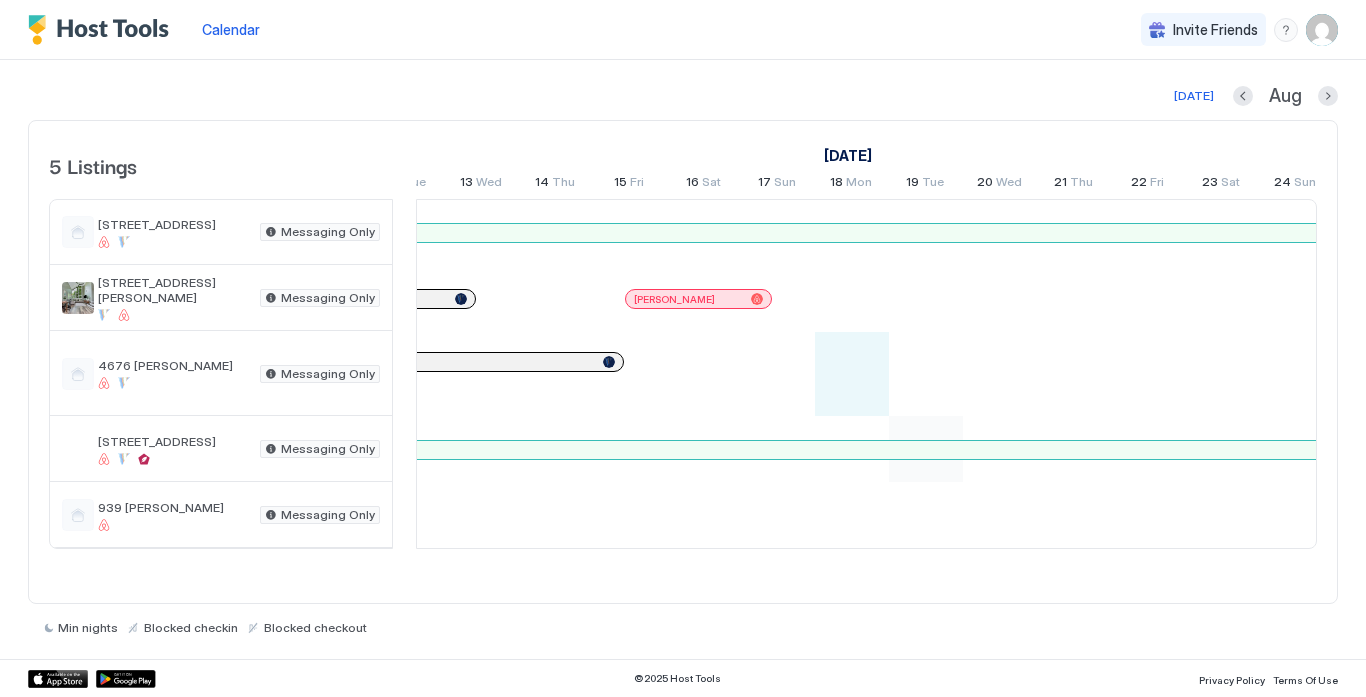 scroll, scrollTop: 0, scrollLeft: 2191, axis: horizontal 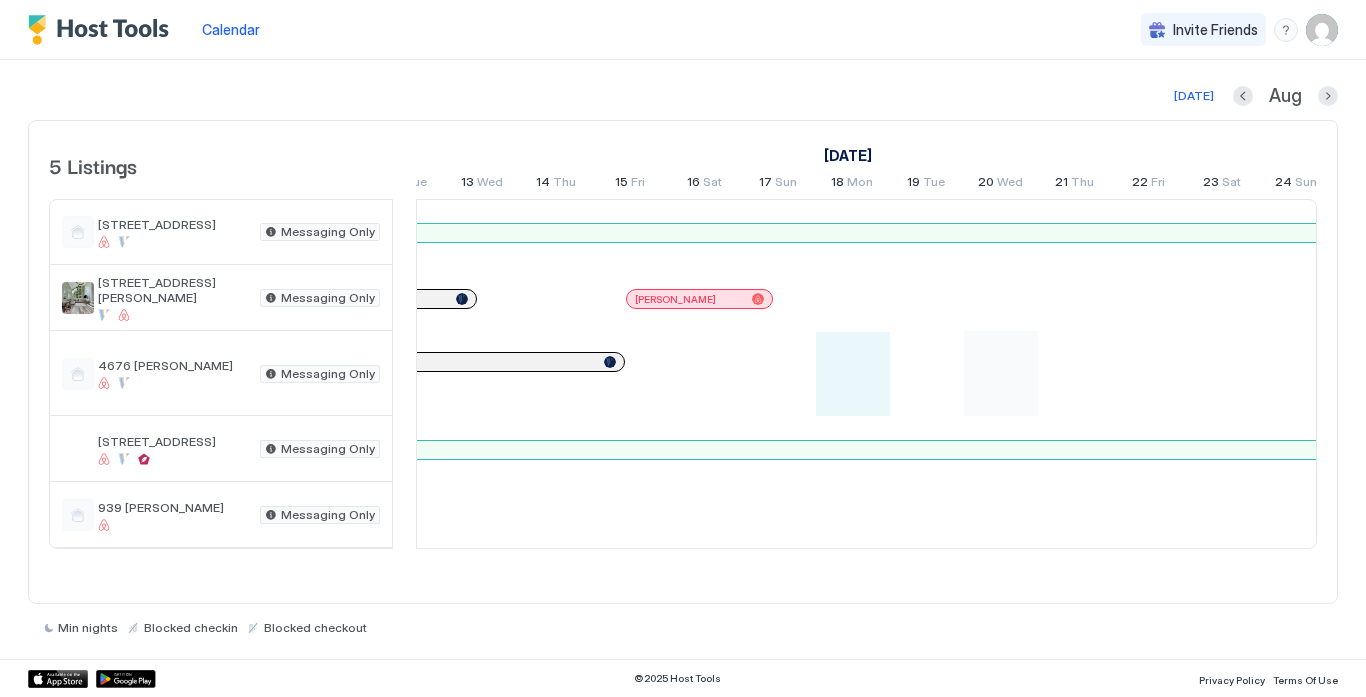 drag, startPoint x: 886, startPoint y: 407, endPoint x: 1000, endPoint y: 402, distance: 114.1096 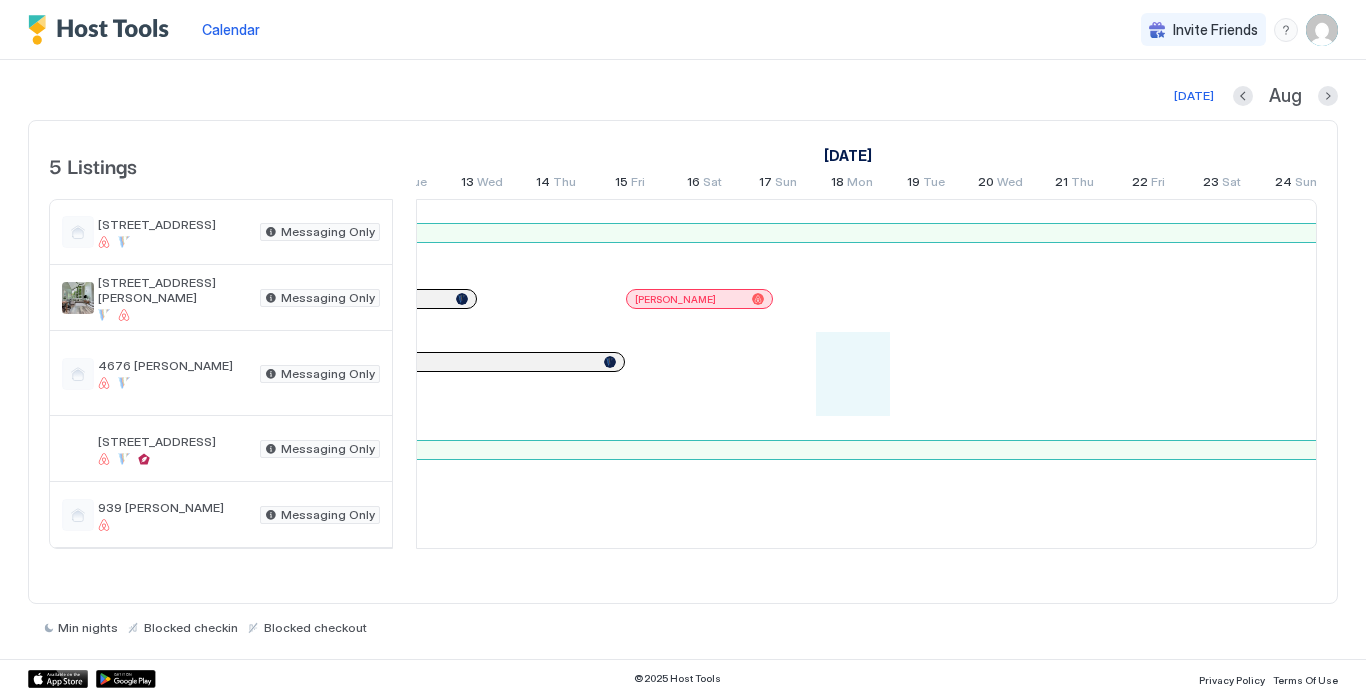 click on "[DATE] Aug" at bounding box center [683, 96] 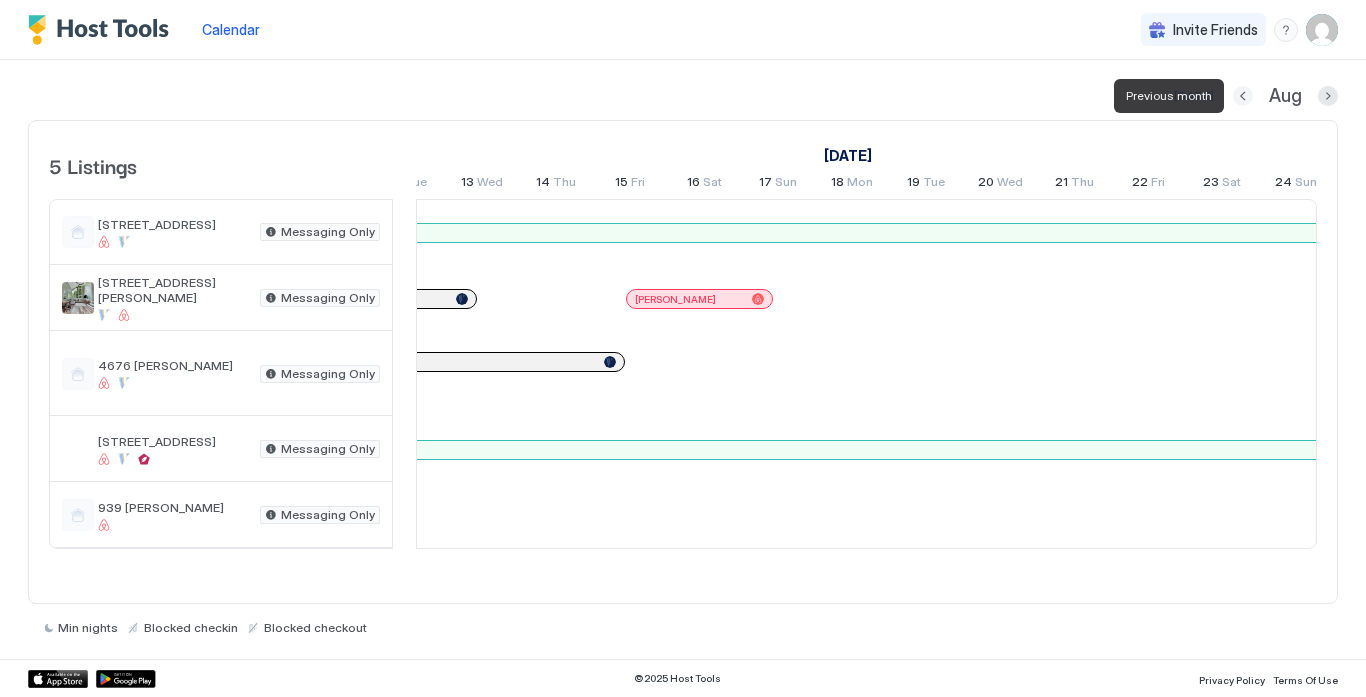 click at bounding box center [1243, 96] 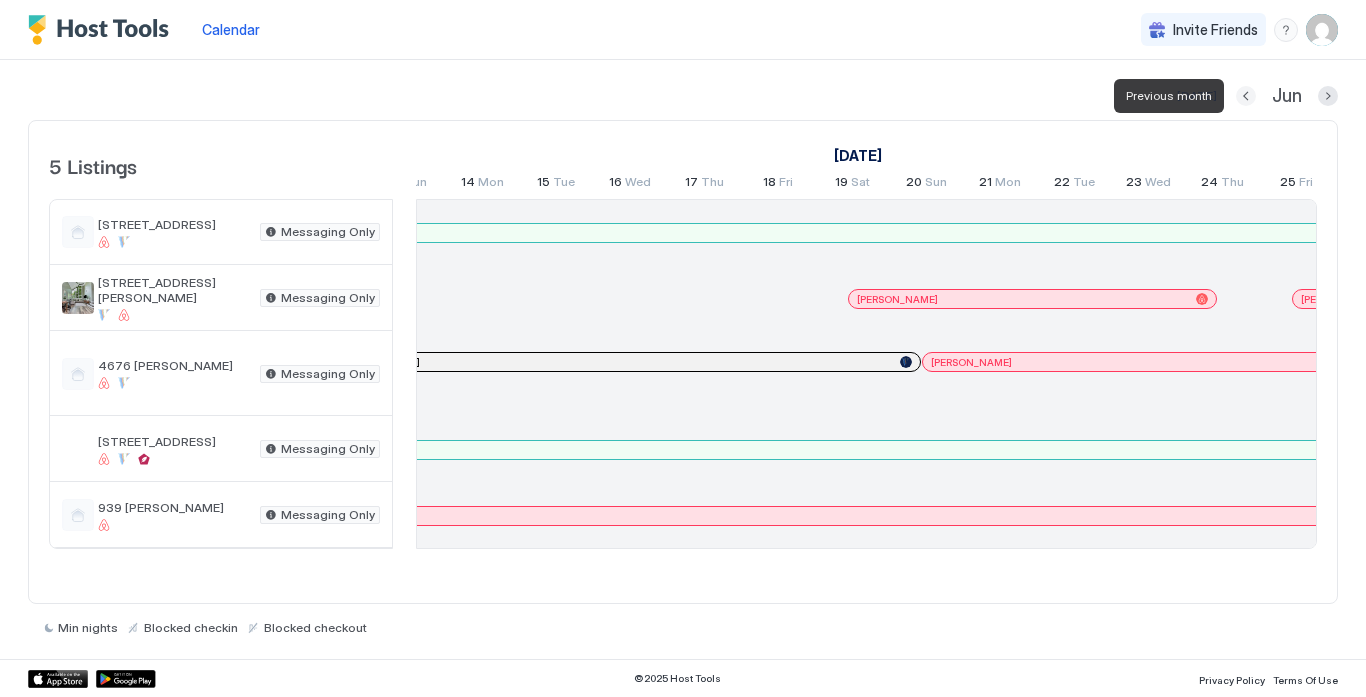 scroll, scrollTop: 0, scrollLeft: 1111, axis: horizontal 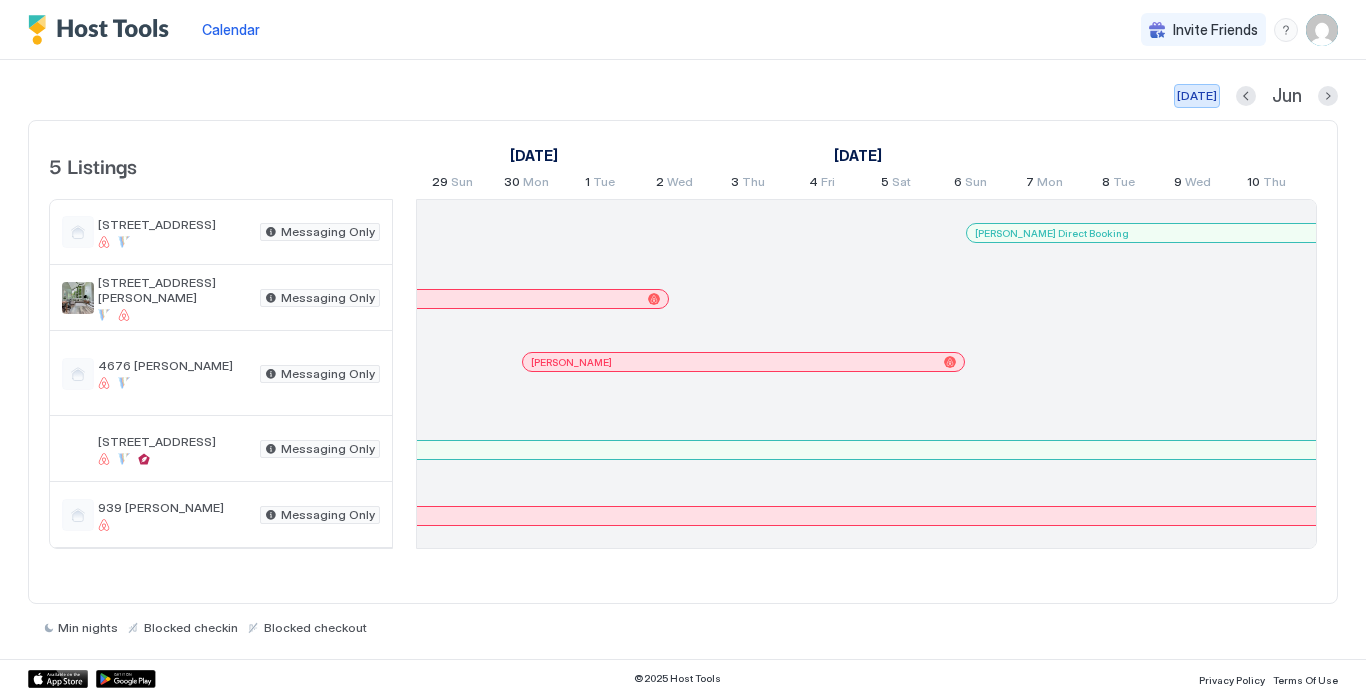 click on "[DATE]" at bounding box center (1197, 96) 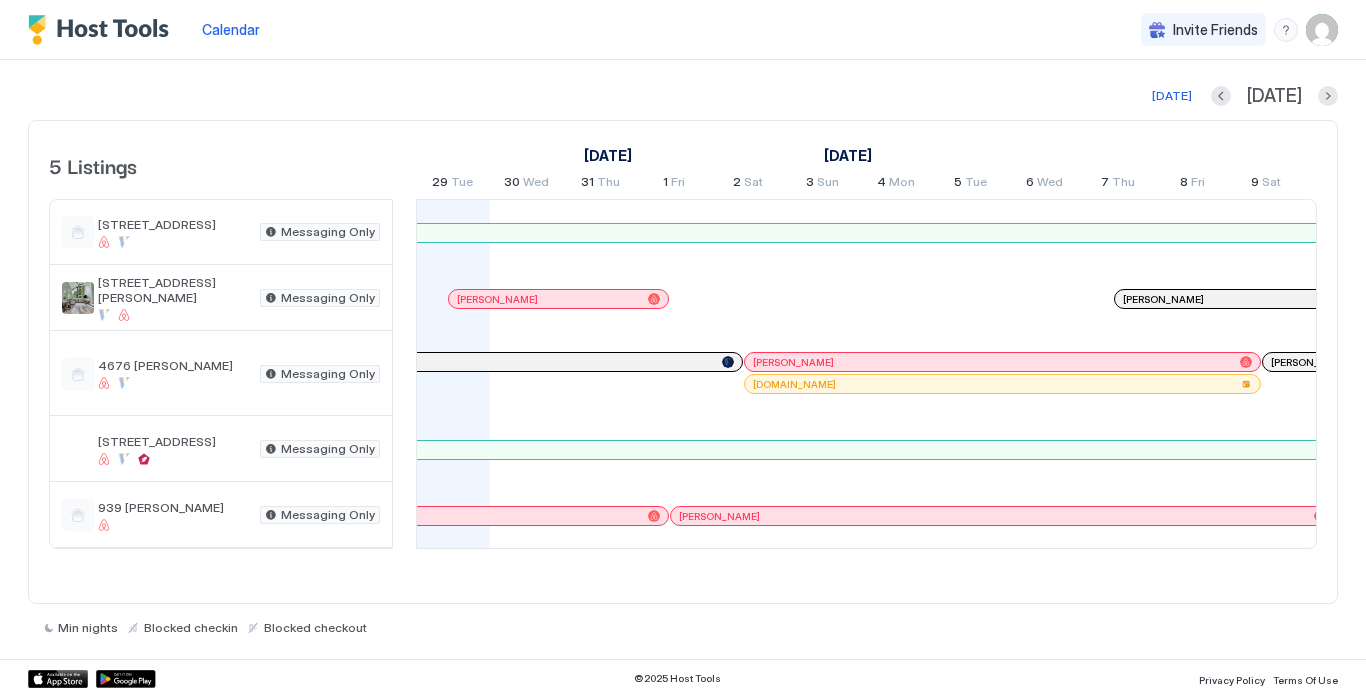 drag, startPoint x: 1233, startPoint y: 418, endPoint x: 987, endPoint y: 425, distance: 246.09958 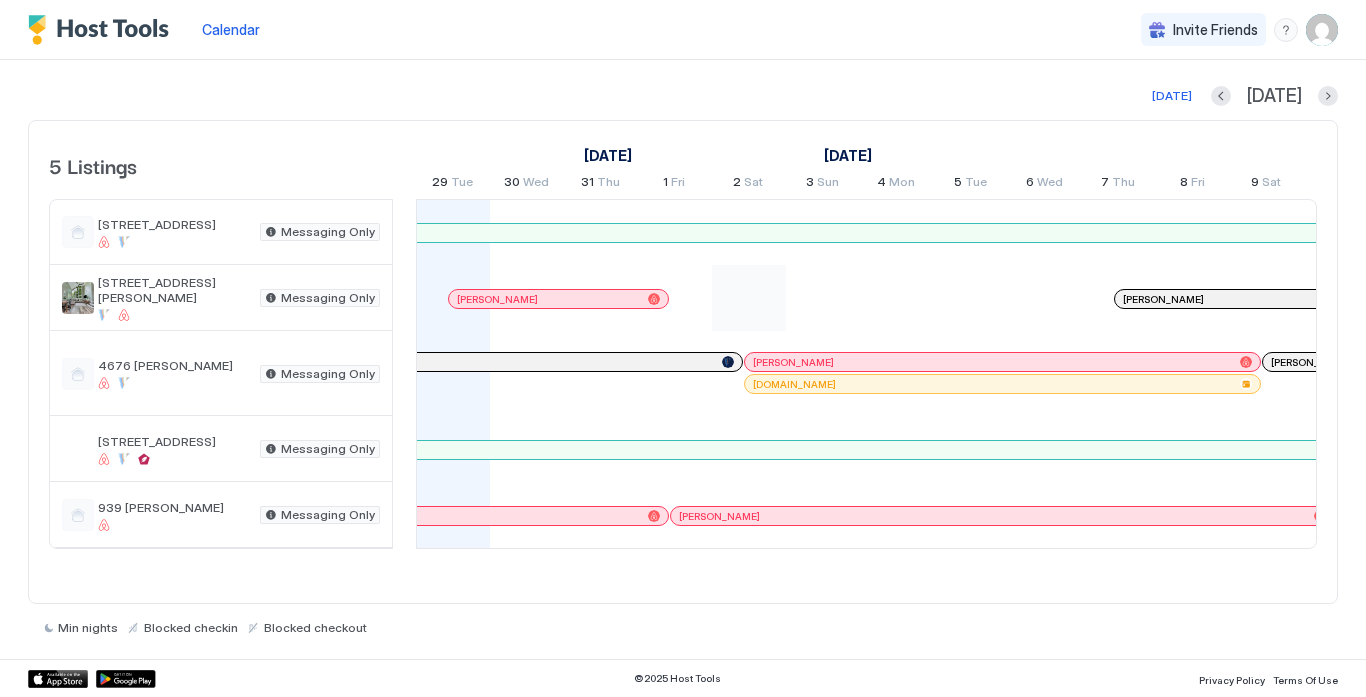 click at bounding box center [1230, 374] 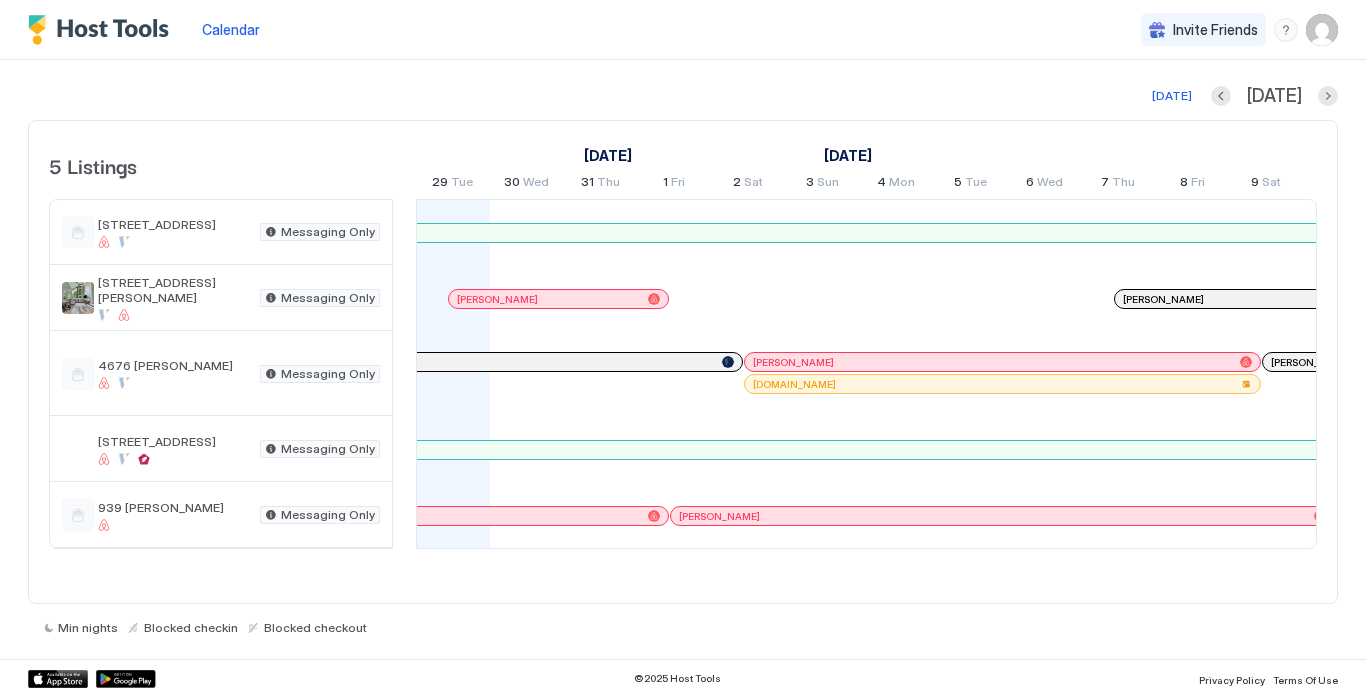 click on "[PERSON_NAME] [PERSON_NAME] [PERSON_NAME] [PERSON_NAME] [PERSON_NAME] [PERSON_NAME] [PERSON_NAME] [PERSON_NAME] [PERSON_NAME] [PERSON_NAME] [DOMAIN_NAME] [PERSON_NAME]" at bounding box center (1230, 374) 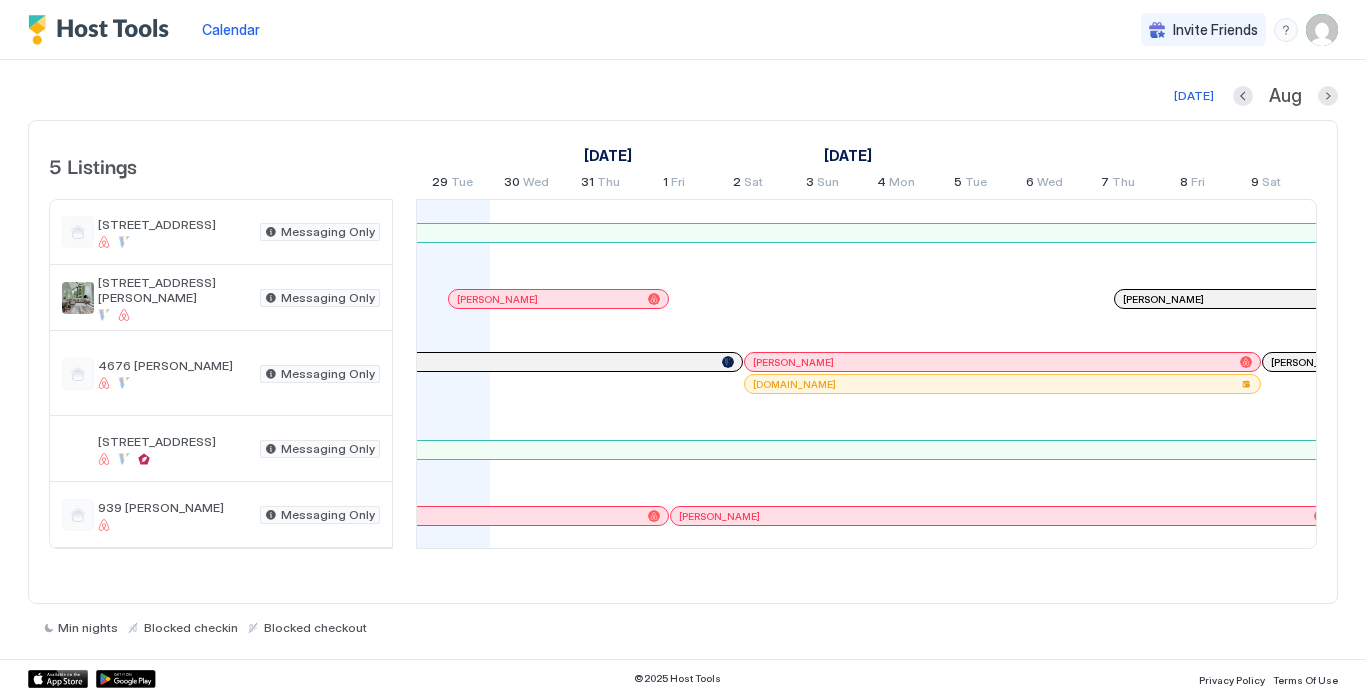 click at bounding box center (1489, 515) 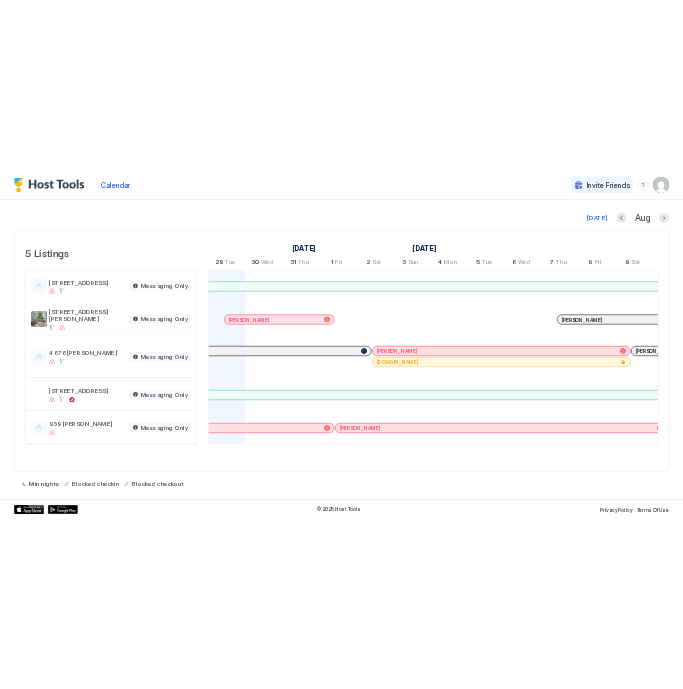 scroll, scrollTop: 1, scrollLeft: 1482, axis: both 